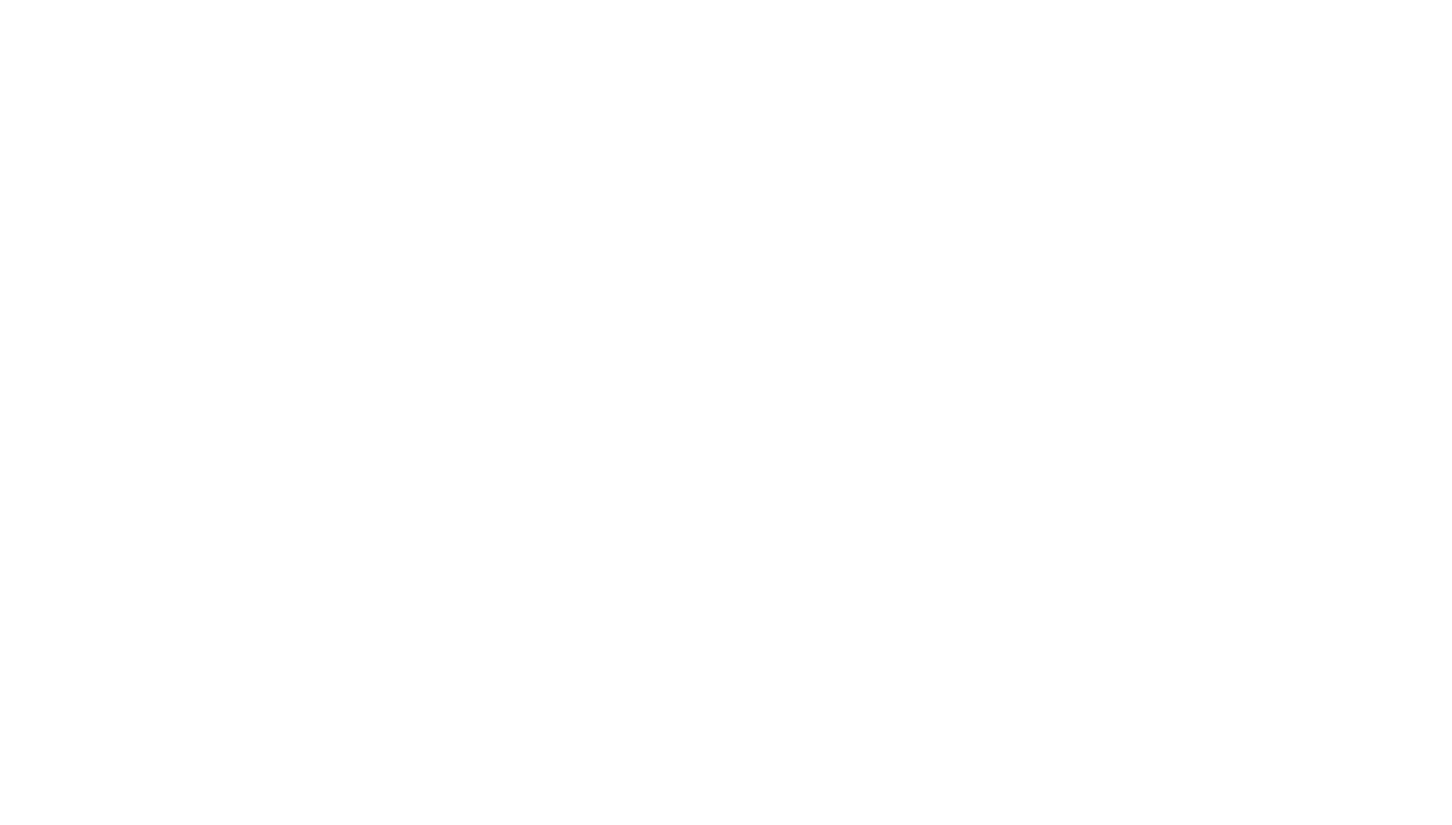 scroll, scrollTop: 0, scrollLeft: 0, axis: both 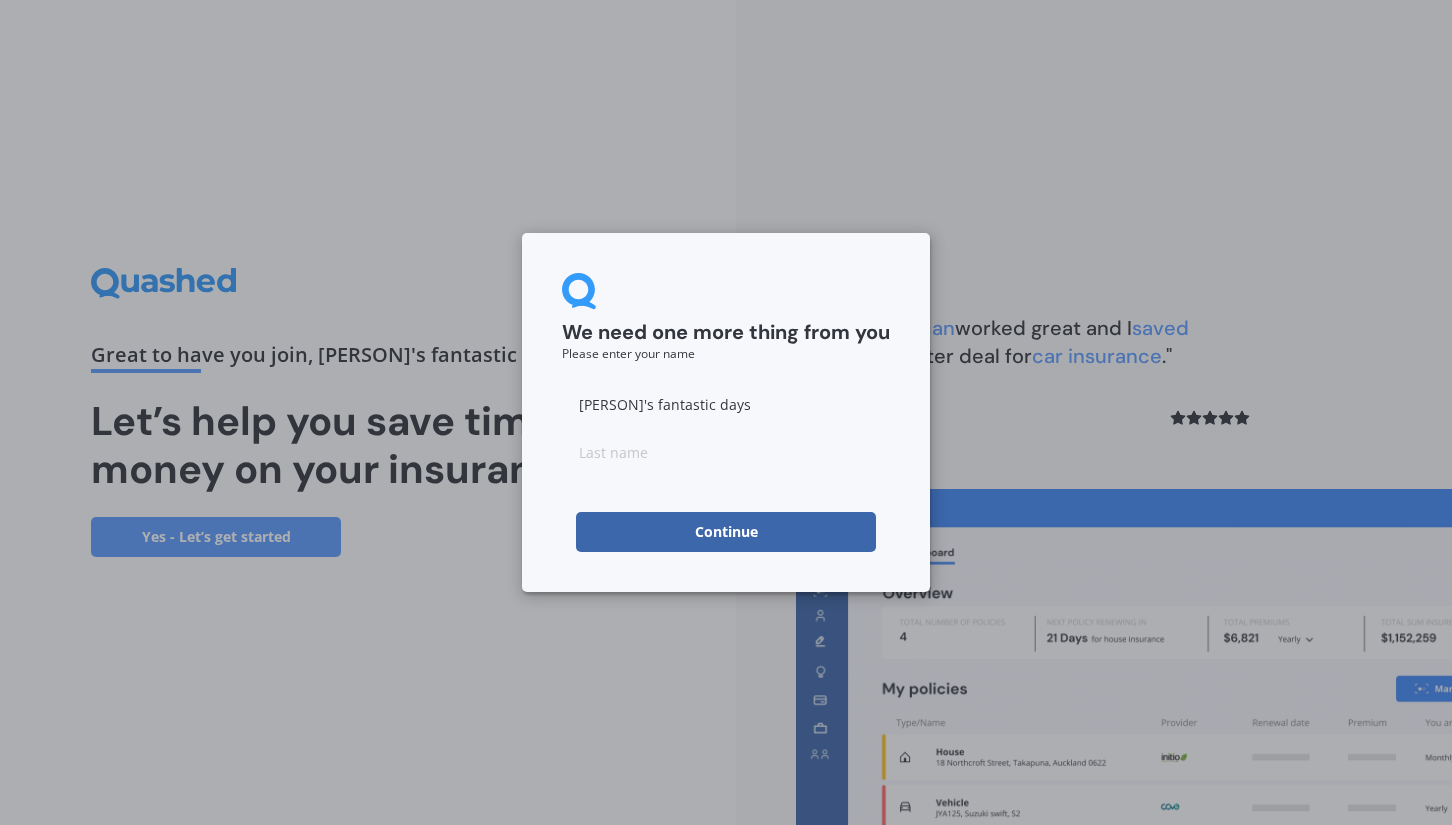 click on "Continue" at bounding box center (726, 532) 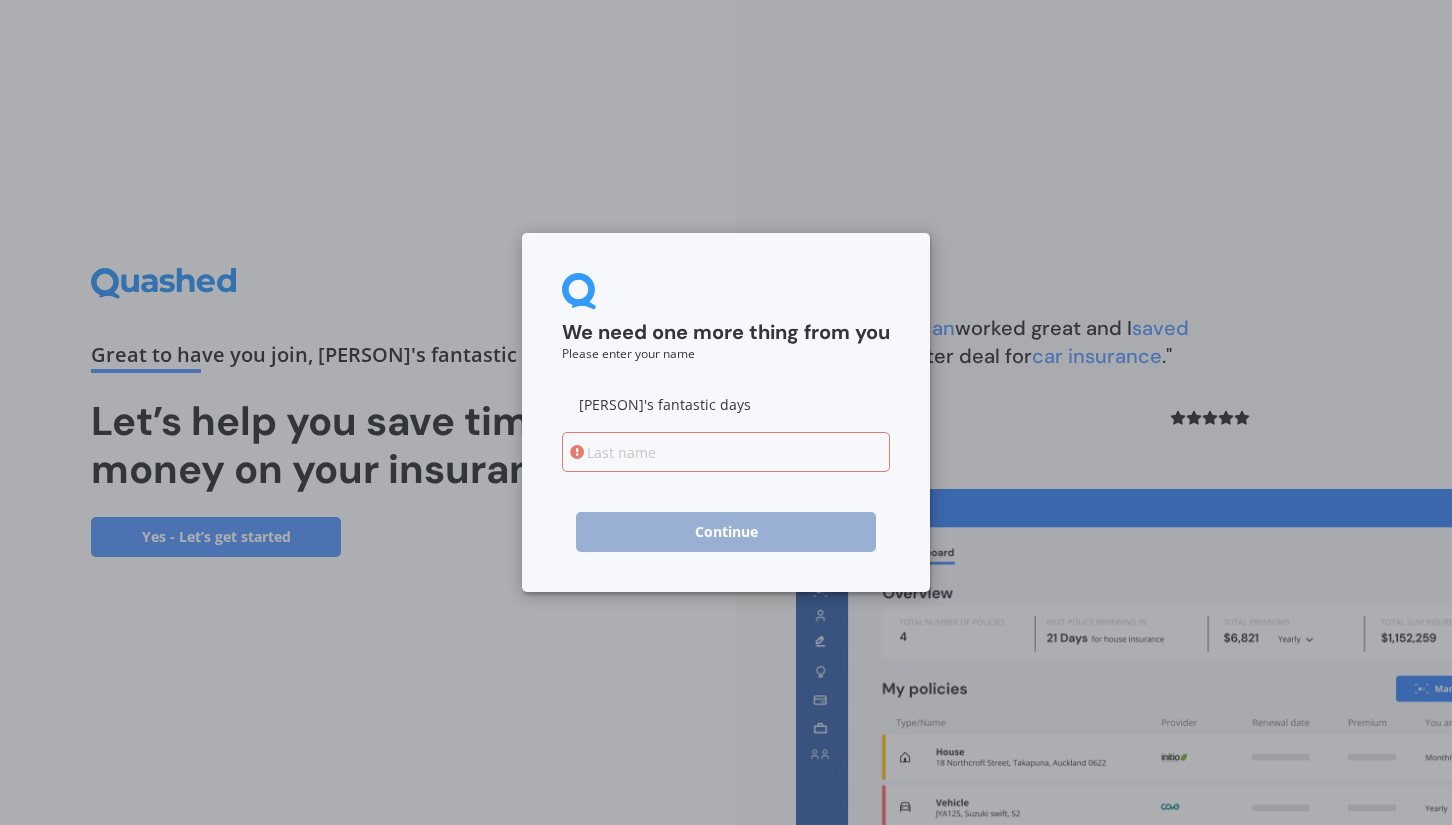 type on "x" 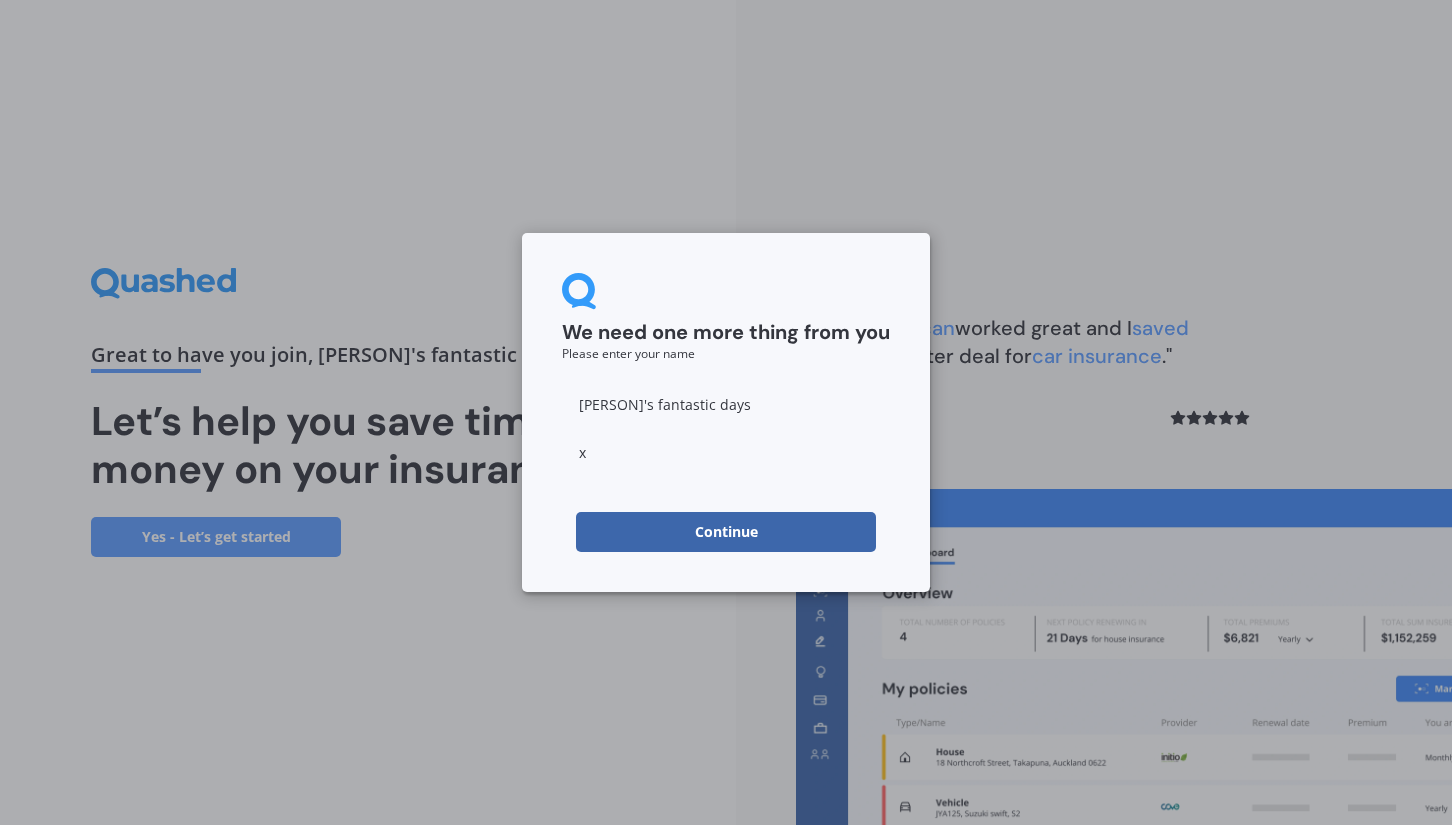 click on "Continue" at bounding box center [726, 532] 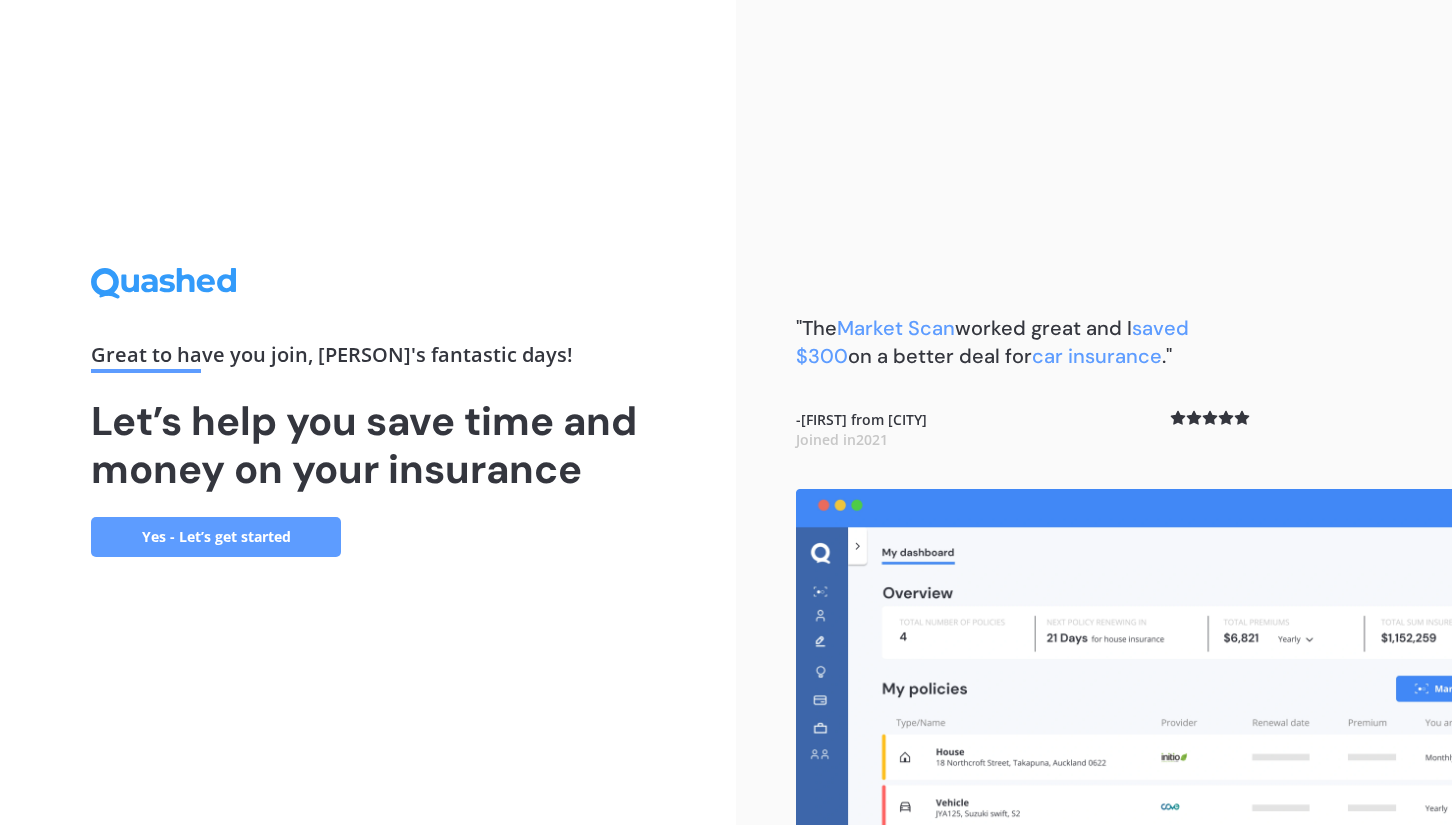 click on "Yes - Let’s get started" at bounding box center (216, 537) 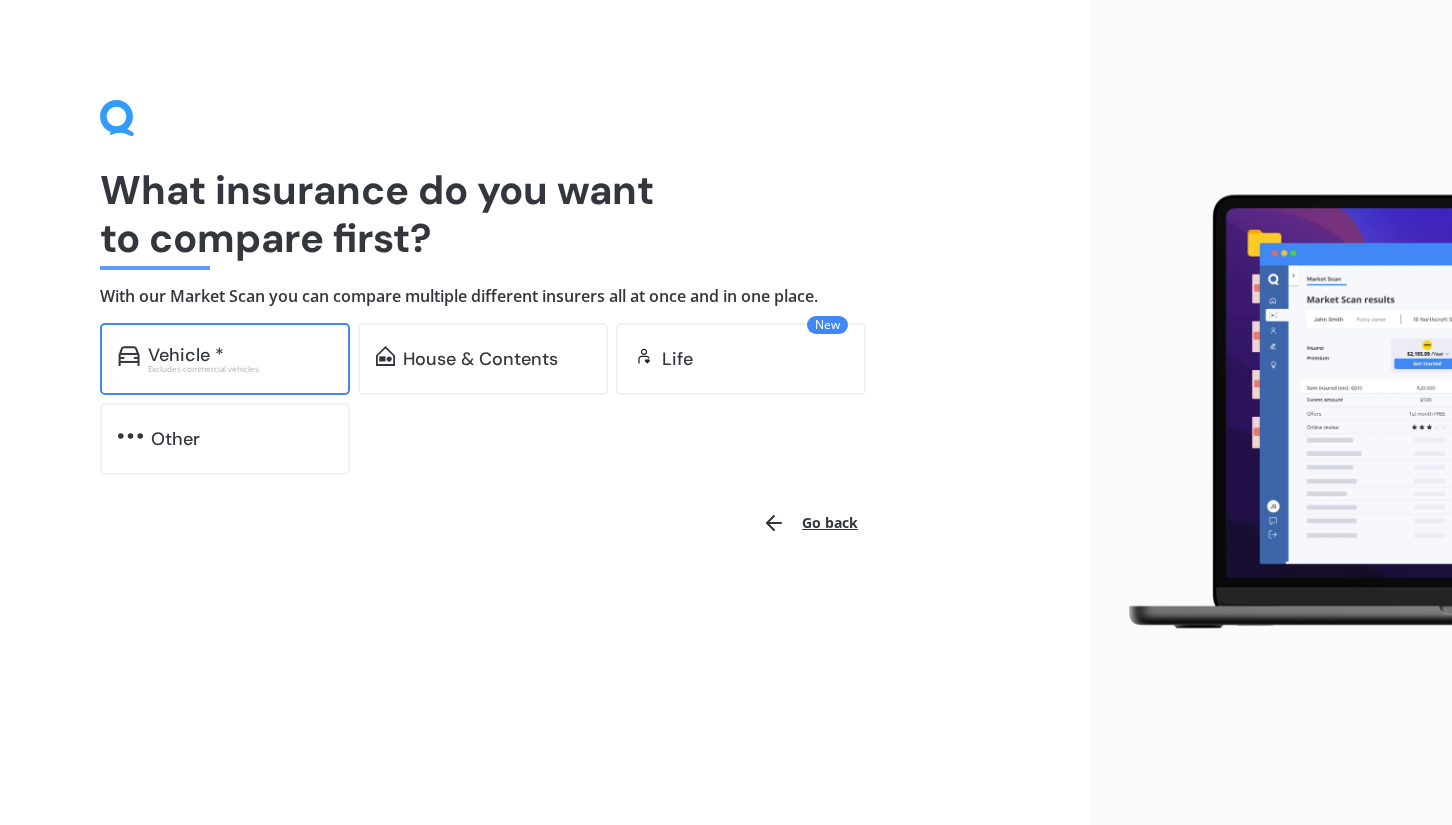 click on "Vehicle * Excludes commercial vehicles" at bounding box center [225, 359] 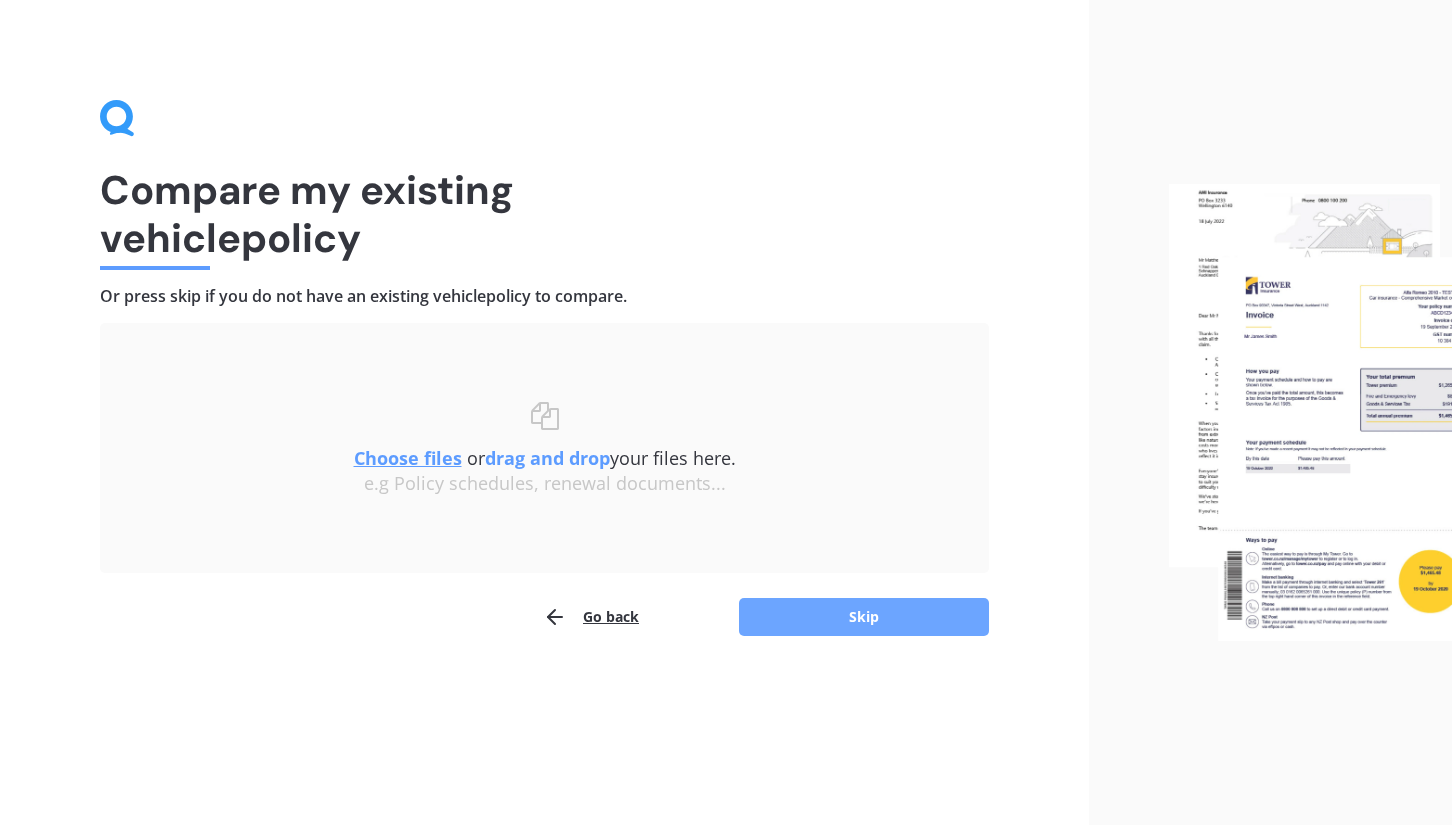 click on "Skip" at bounding box center (864, 617) 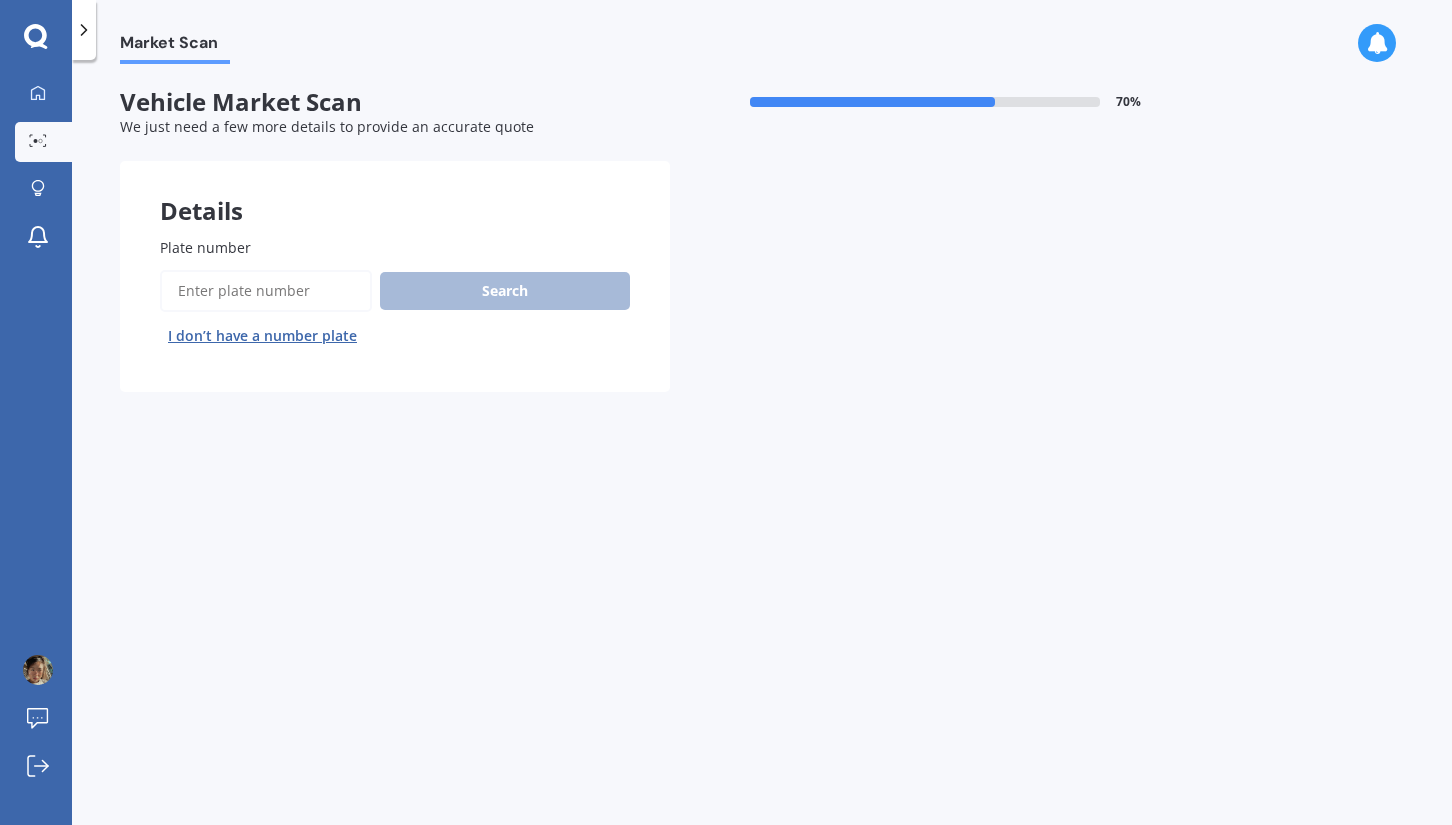 click on "Plate number" at bounding box center [266, 291] 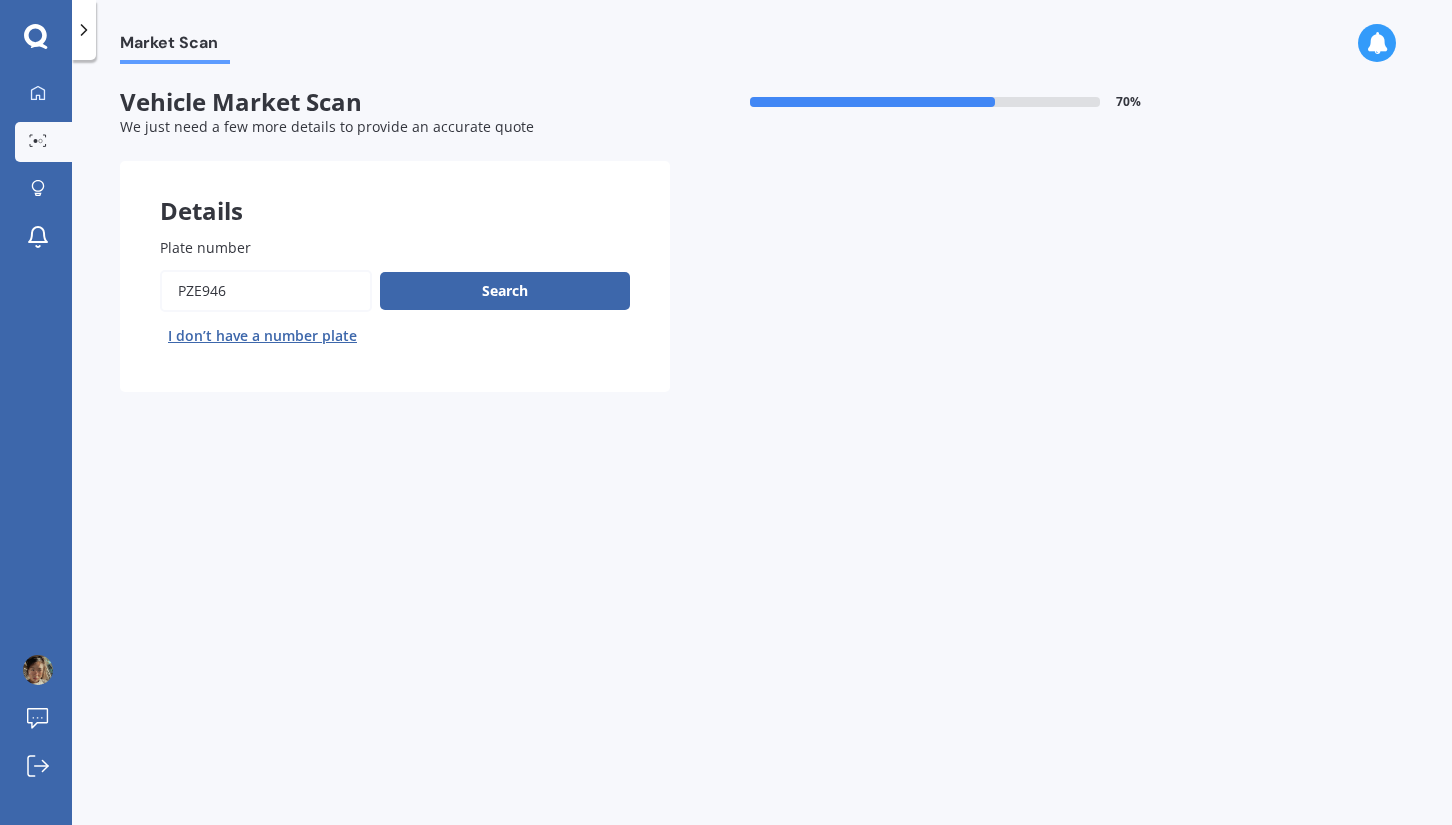 type on "pze946" 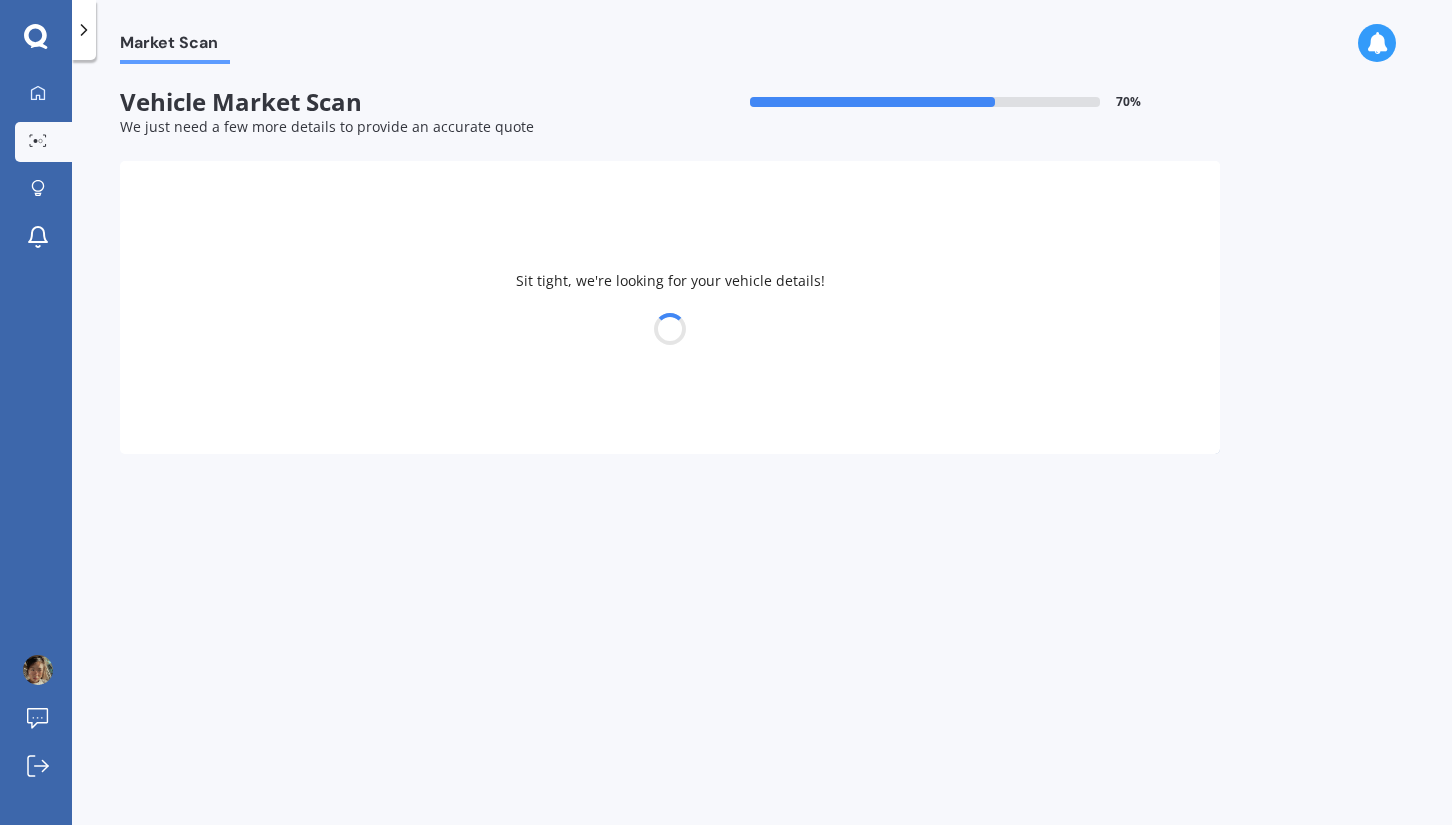 select on "LEXUS" 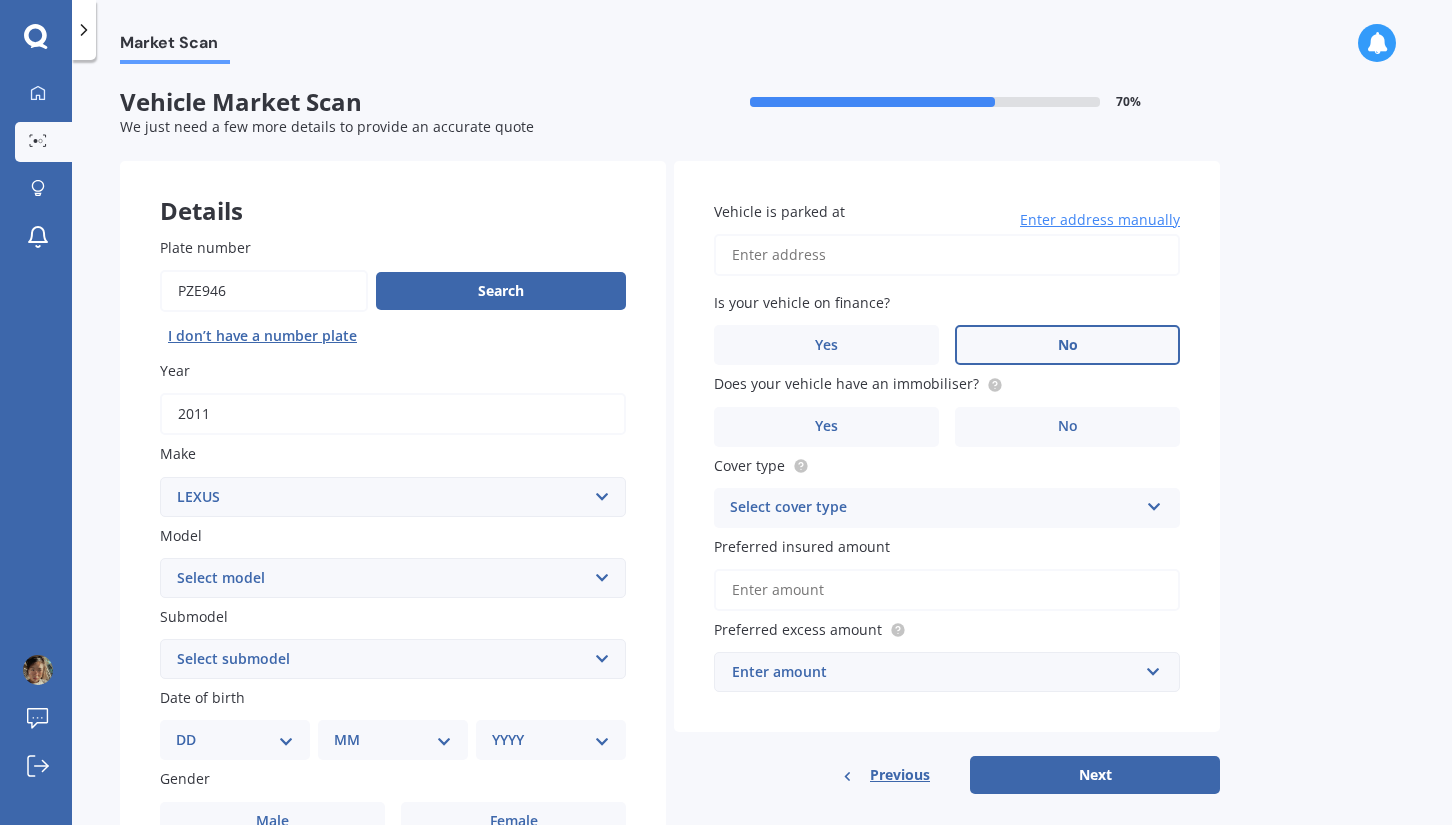 click on "No" at bounding box center (1067, 345) 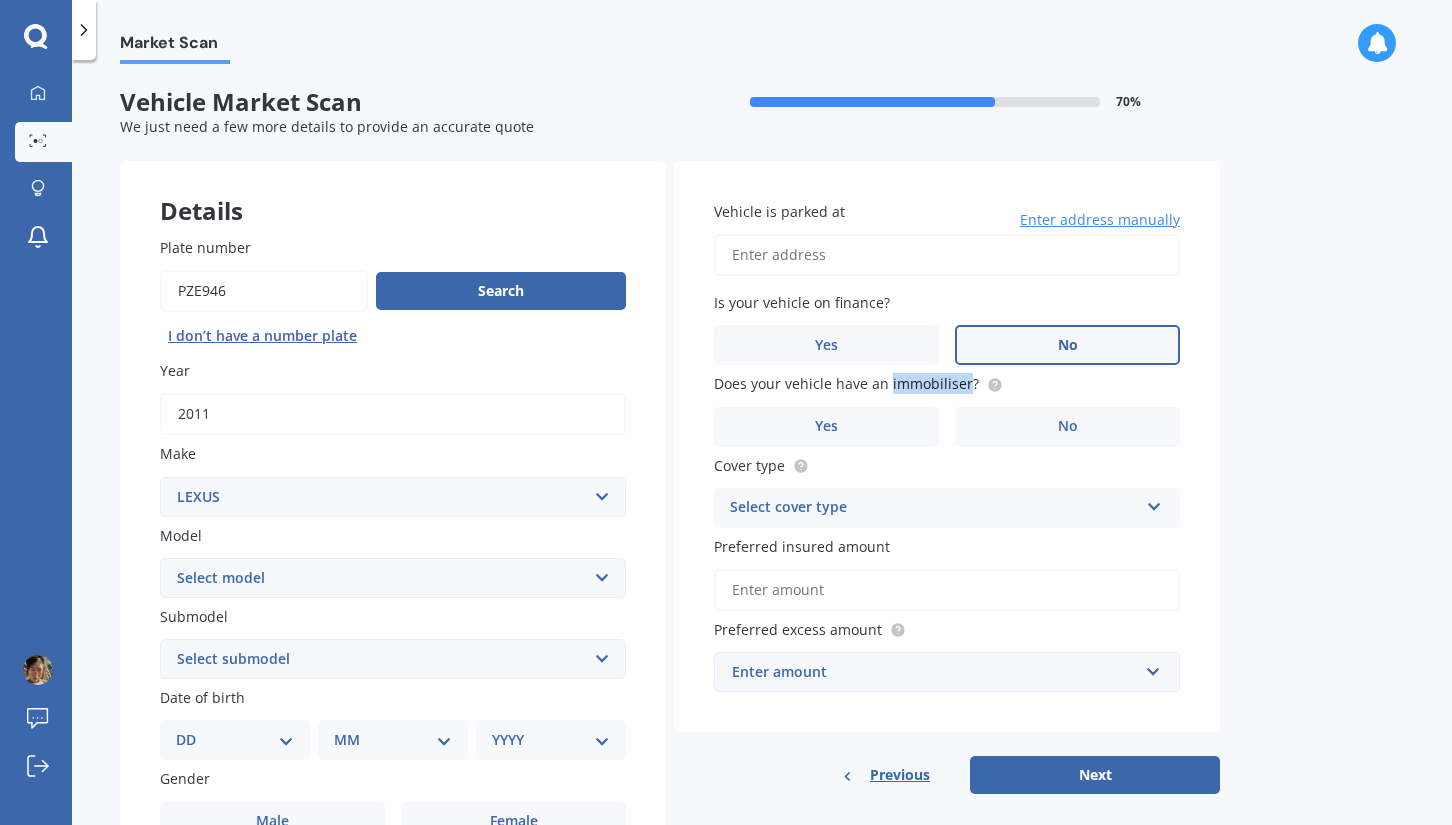click on "Does your vehicle have an immobiliser?" at bounding box center [846, 384] 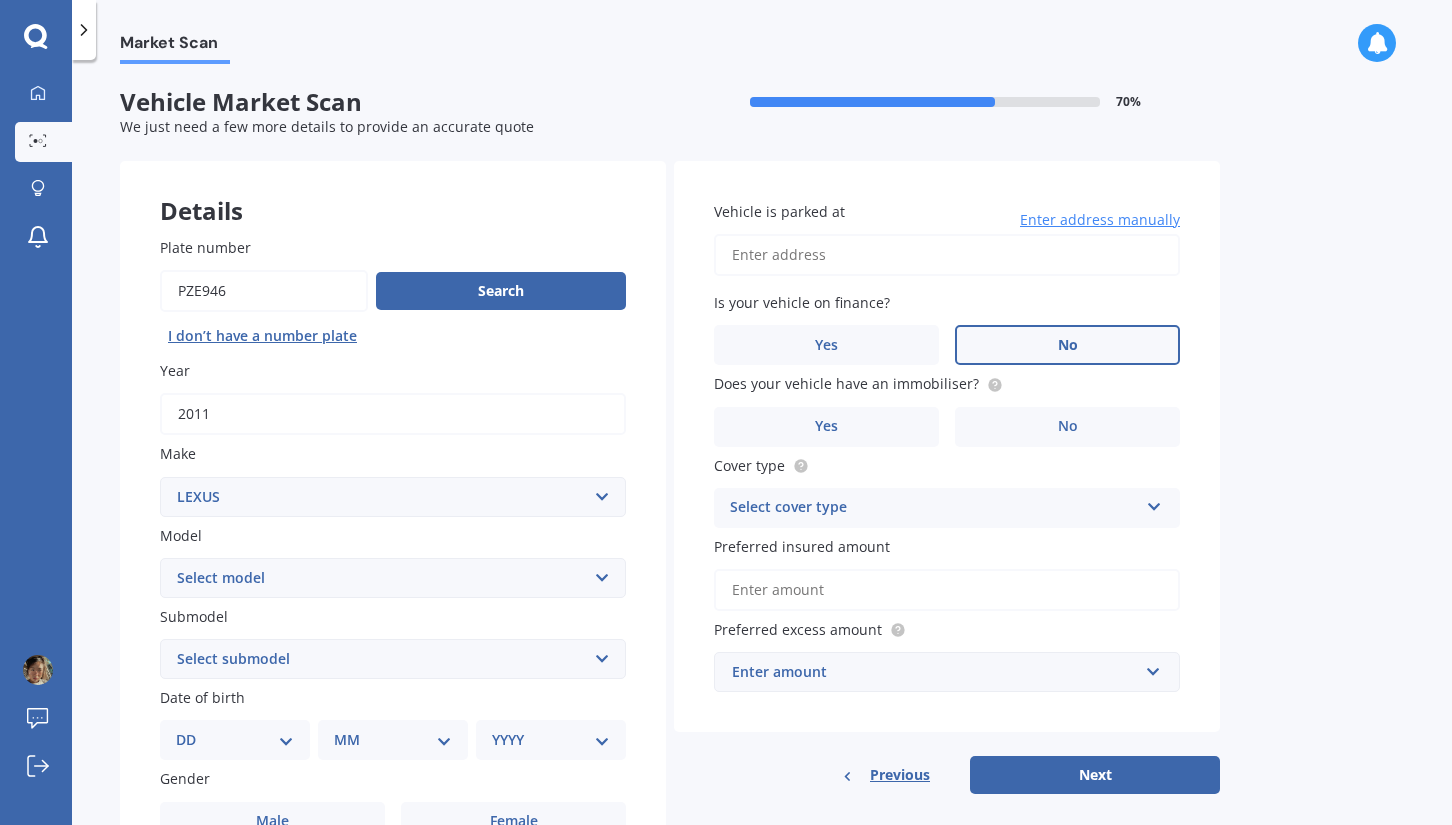 click on "Select cover type" at bounding box center [934, 508] 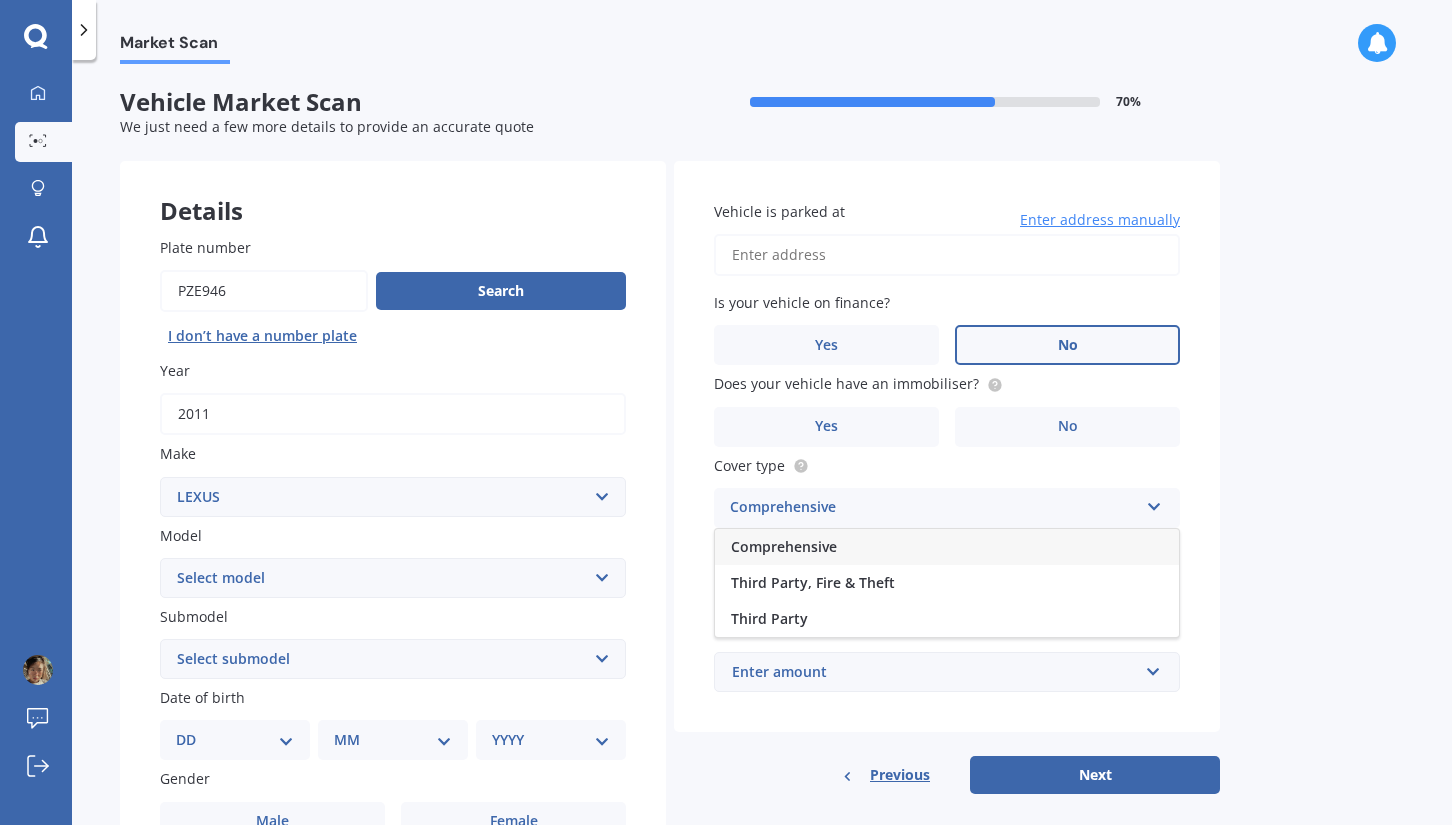 click on "Comprehensive" at bounding box center [947, 547] 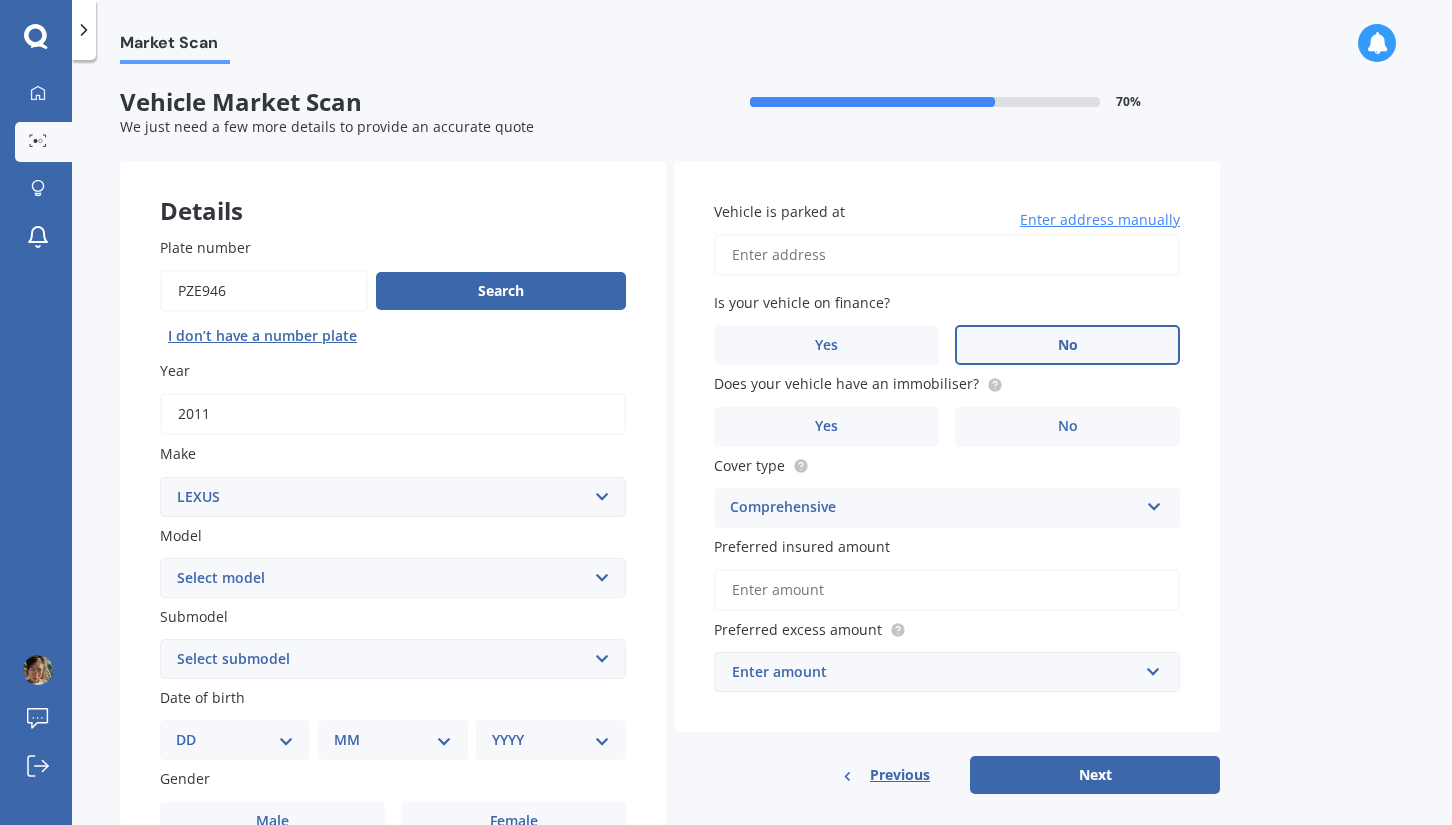 click on "Preferred insured amount" at bounding box center (947, 590) 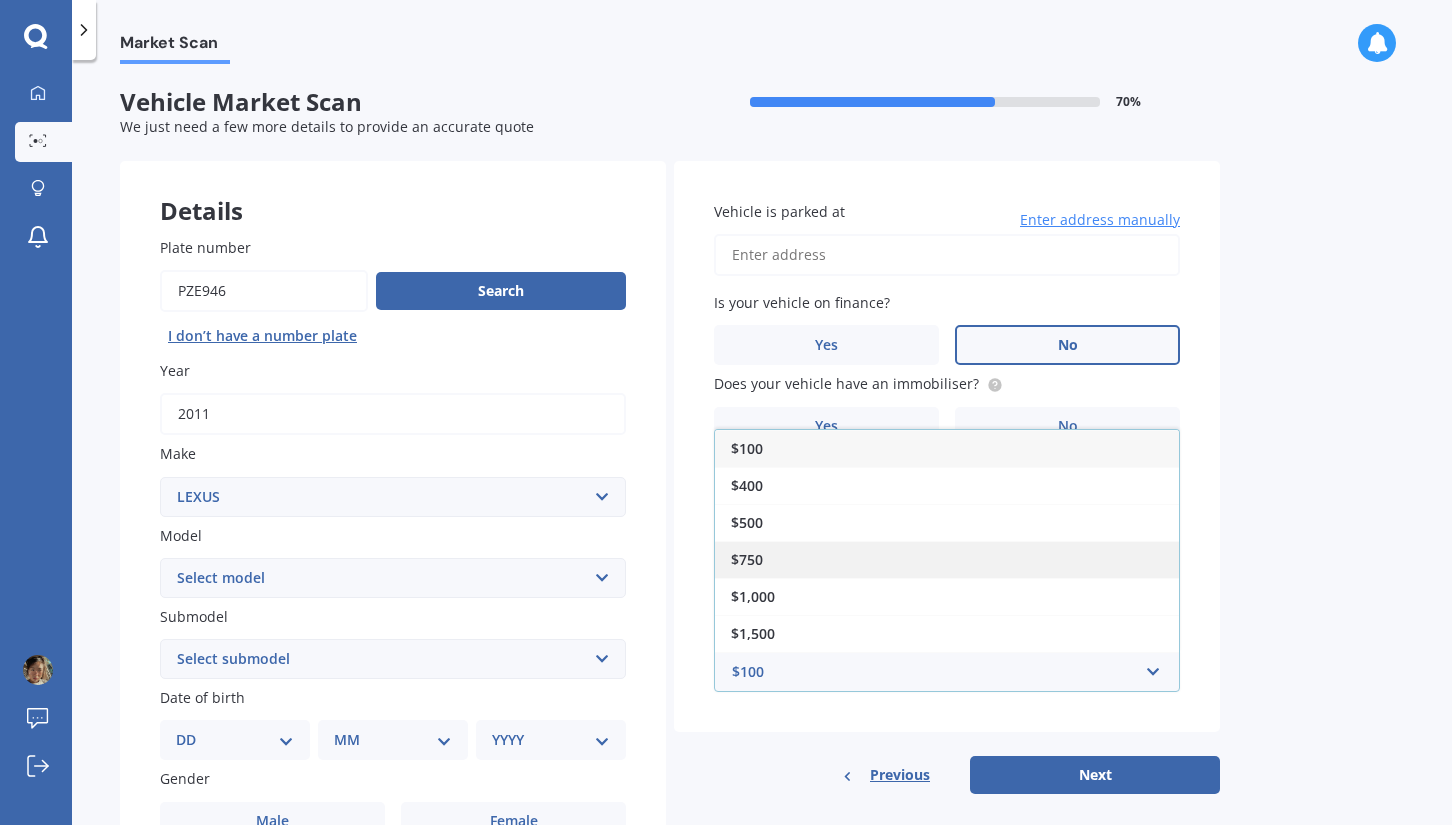 click on "$750" at bounding box center (947, 559) 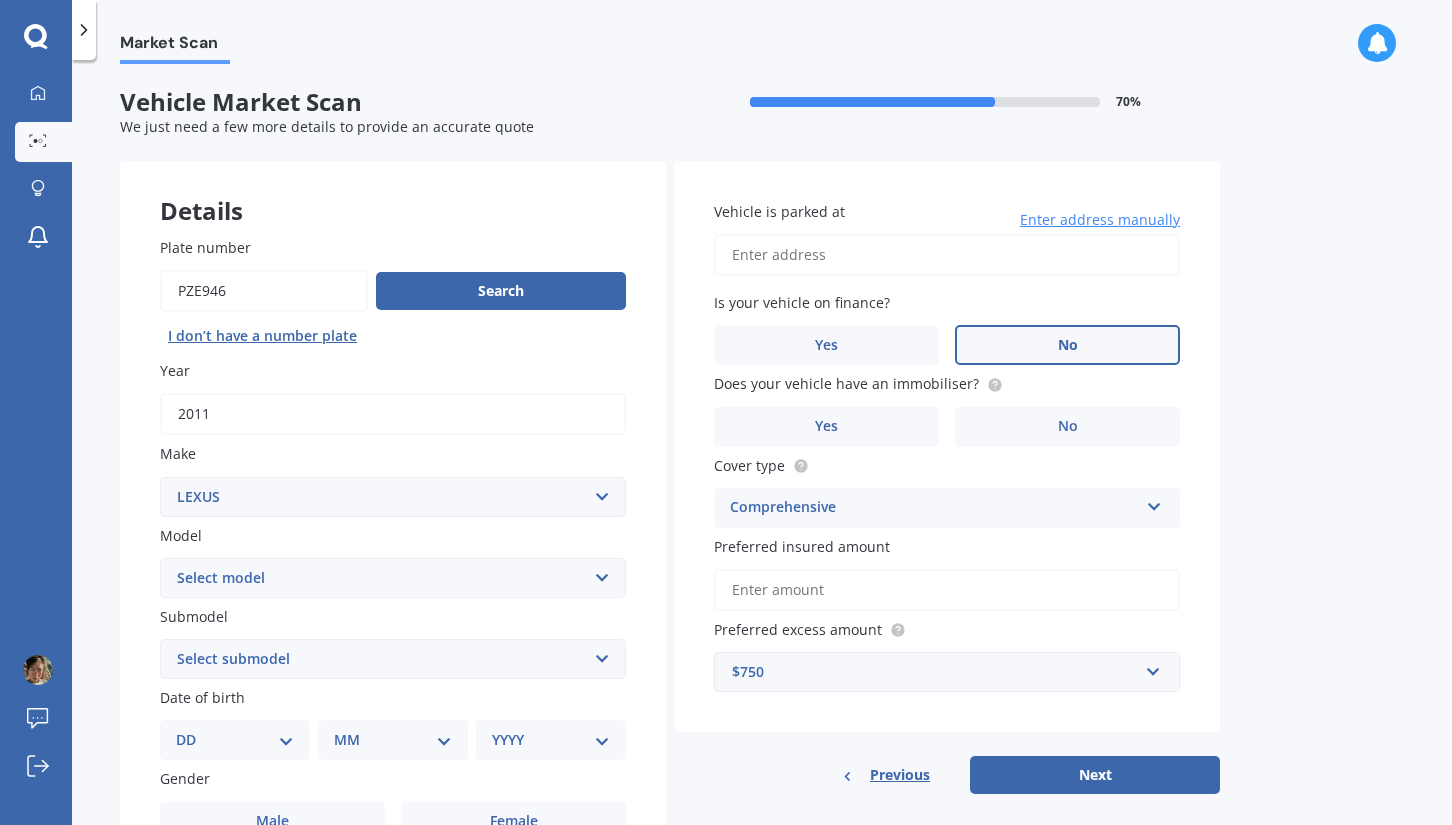 click on "$750" at bounding box center [935, 672] 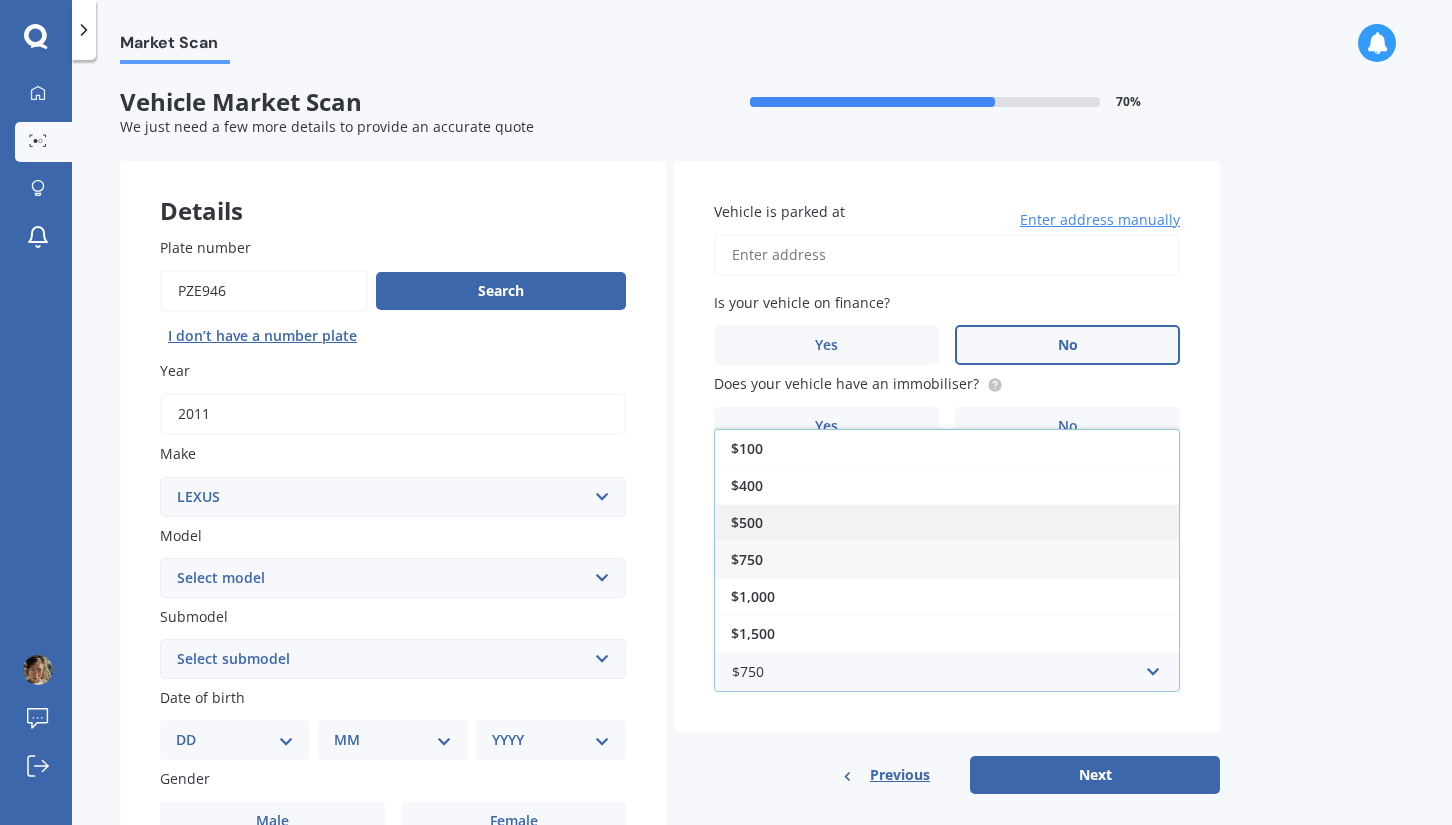 click on "$500" at bounding box center [947, 522] 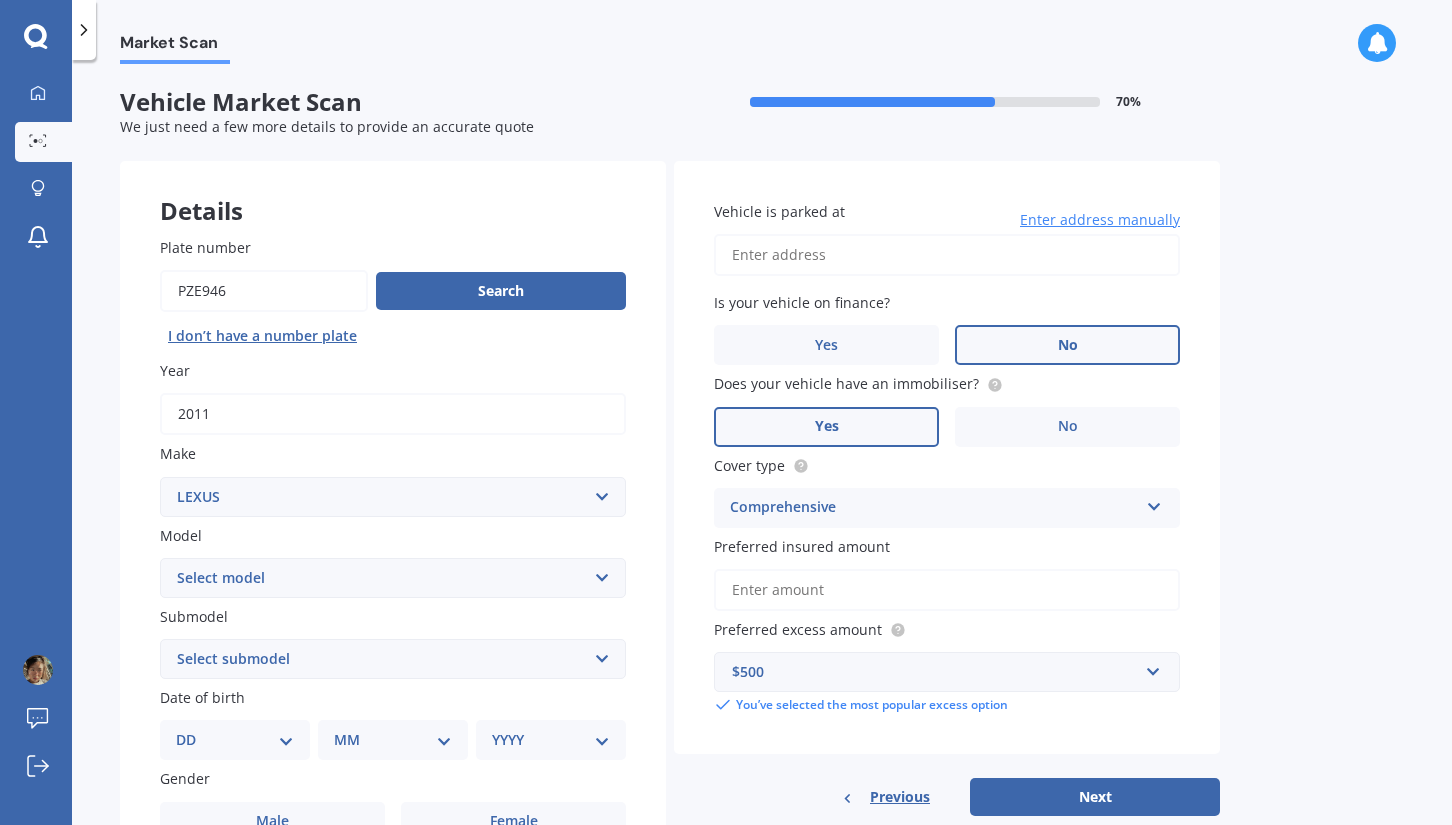 click on "Yes" at bounding box center [826, 427] 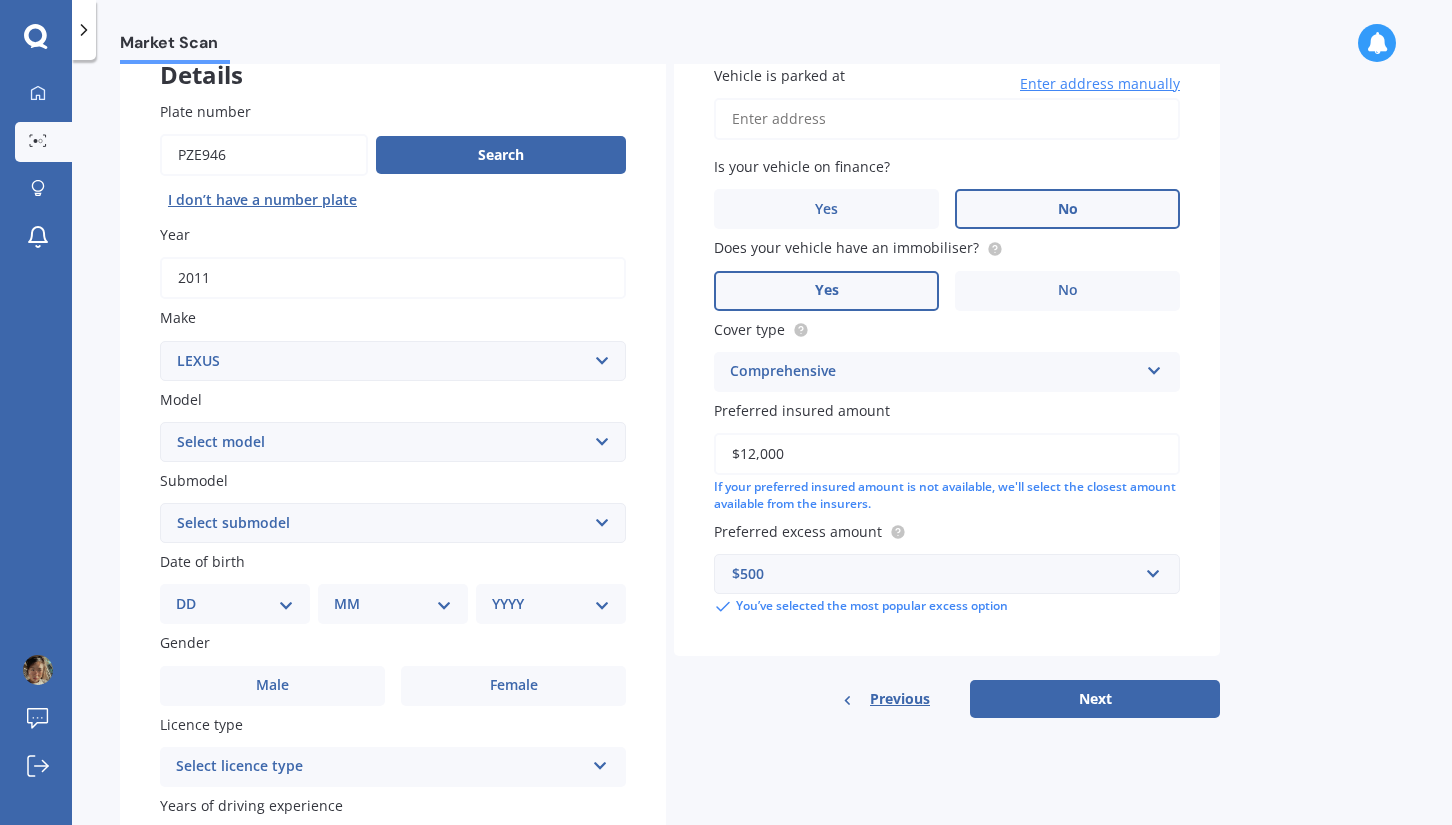 scroll, scrollTop: 150, scrollLeft: 0, axis: vertical 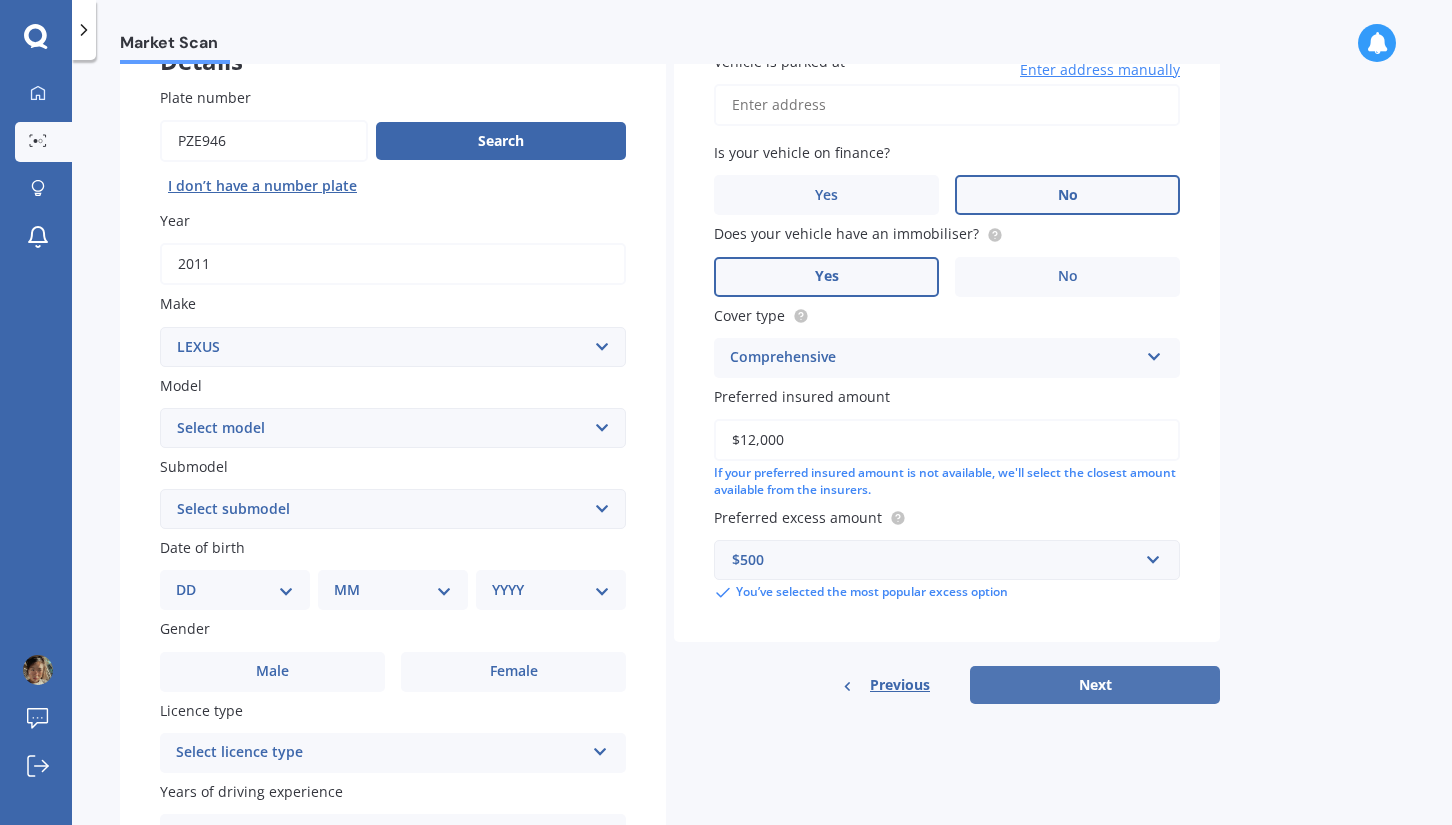 type on "$12,000" 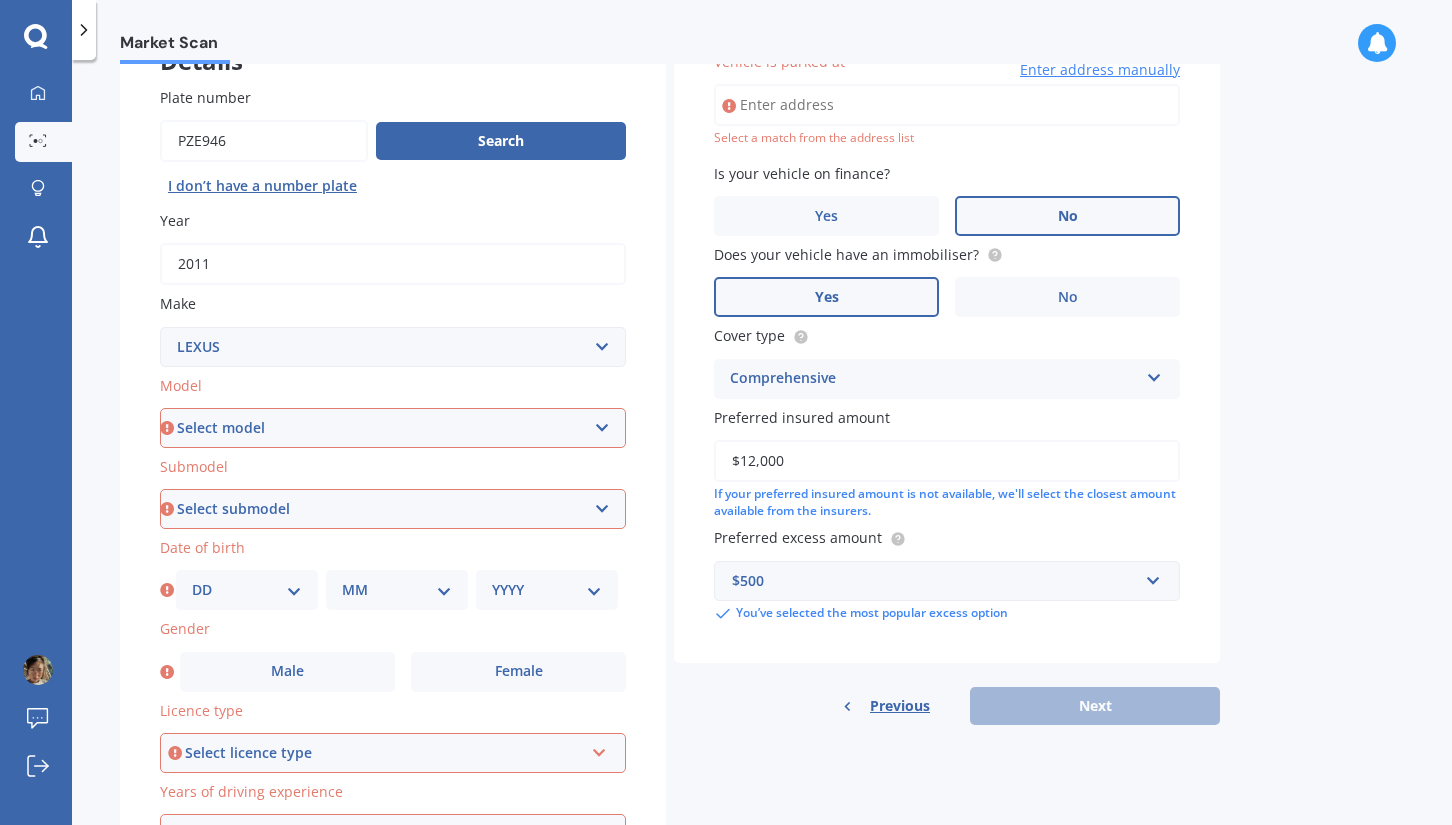 click on "Select model AS 460 CT 200 ES 300 ES 350 GS 250 GS 300 GS 350 GS 430 GS 450 GS F GS460 HS 250h HS250h Hybrid Limited 4WD IS 200 IS 250 IS 300 IS 350 IS 400 IS F IS300 LC 500 LS 400 LS 430 LS 460 LS 600 LS500H LX 470 LX450D LX570 NX 200 NX 300 NX300 NX300H NX450+ RC 300 RC 350 RC-F RC200T RC300 RC350 RX 300 RX 330 RX 350 RX 400h RX 450 SC 250 SC 400 SC 430 UX 200 UX 250h UX200 UX250h UX300e" at bounding box center [393, 428] 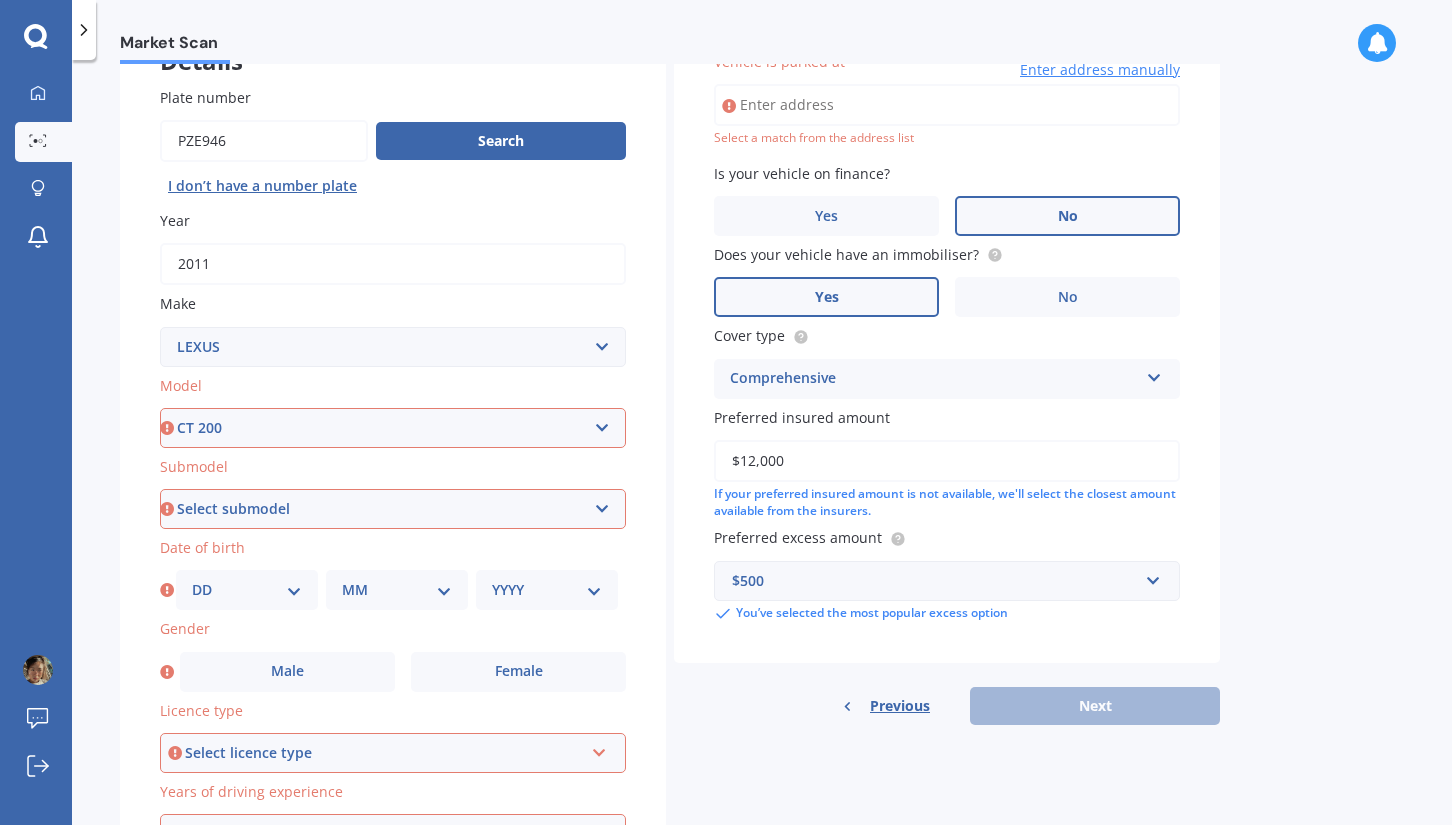 click on "Select model AS 460 CT 200 ES 300 ES 350 GS 250 GS 300 GS 350 GS 430 GS 450 GS F GS460 HS 250h HS250h Hybrid Limited 4WD IS 200 IS 250 IS 300 IS 350 IS 400 IS F IS300 LC 500 LS 400 LS 430 LS 460 LS 600 LS500H LX 470 LX450D LX570 NX 200 NX 300 NX300 NX300H NX450+ RC 300 RC 350 RC-F RC200T RC300 RC350 RX 300 RX 330 RX 350 RX 400h RX 450 SC 250 SC 400 SC 430 UX 200 UX 250h UX200 UX250h UX300e" at bounding box center [393, 428] 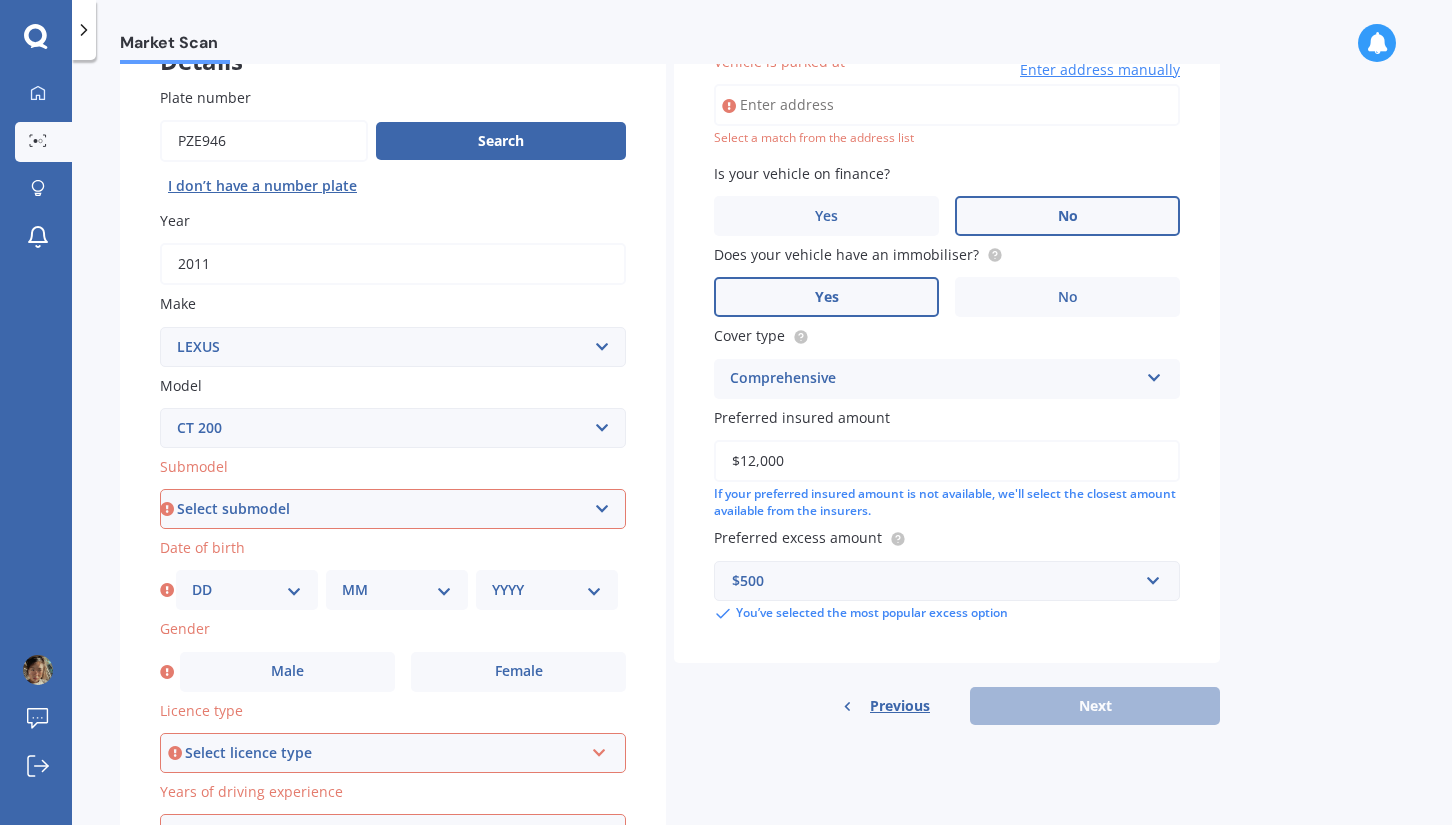 click on "Select submodel" at bounding box center [393, 509] 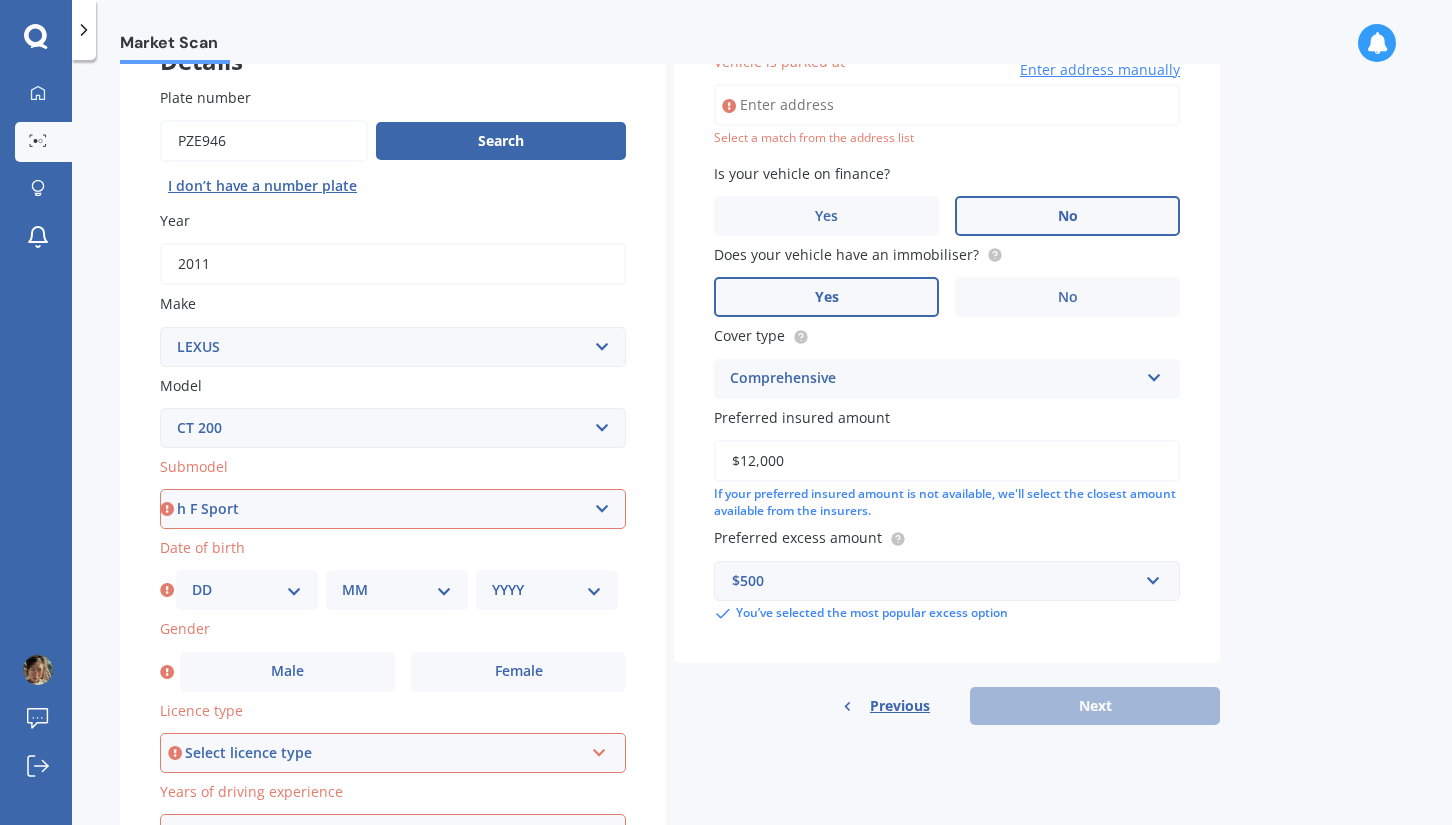 click on "Select submodel h h F Sport" at bounding box center [393, 509] 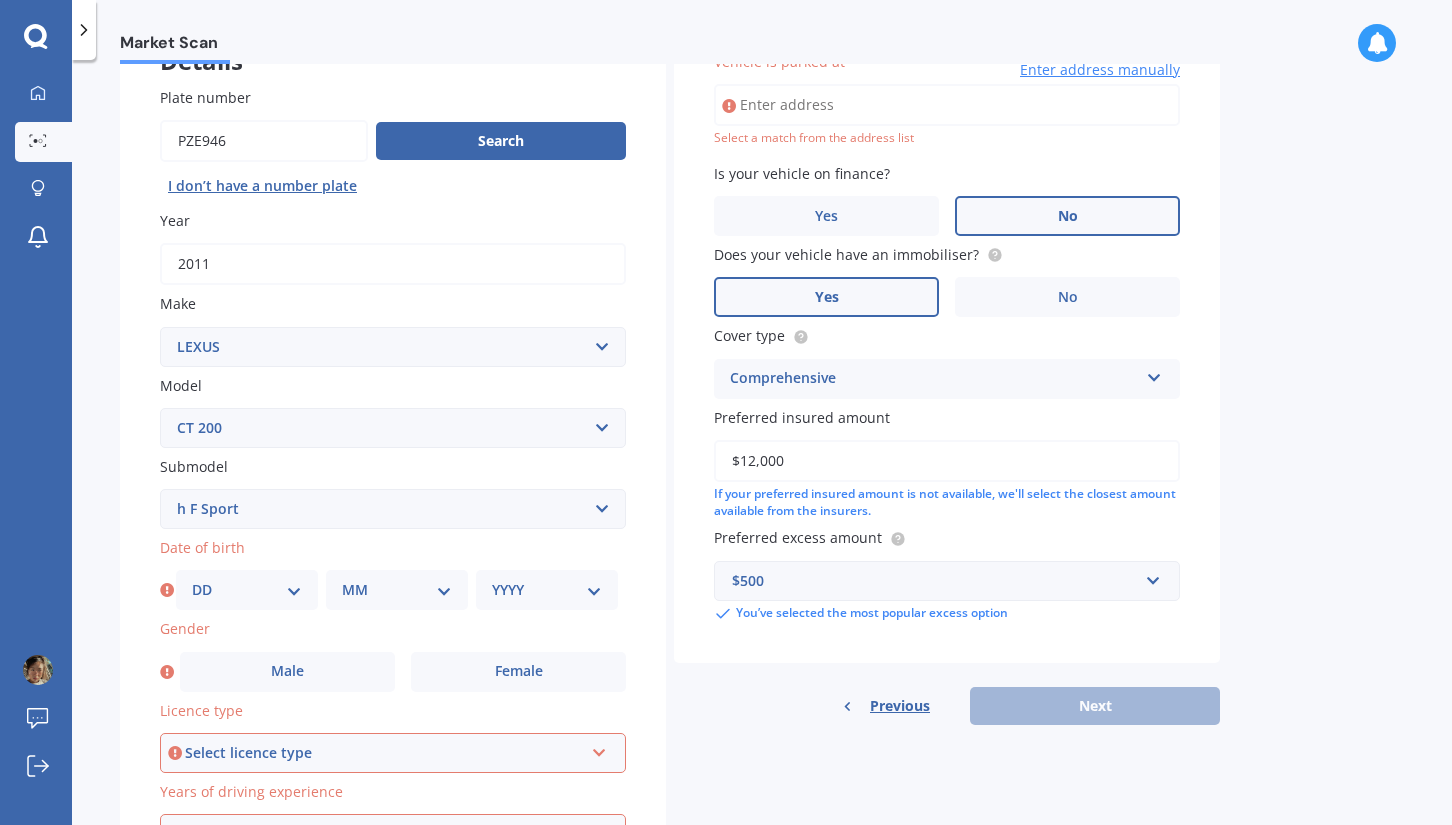click on "DD 01 02 03 04 05 06 07 08 09 10 11 12 13 14 15 16 17 18 19 20 21 22 23 24 25 26 27 28 29 30 31" at bounding box center [247, 590] 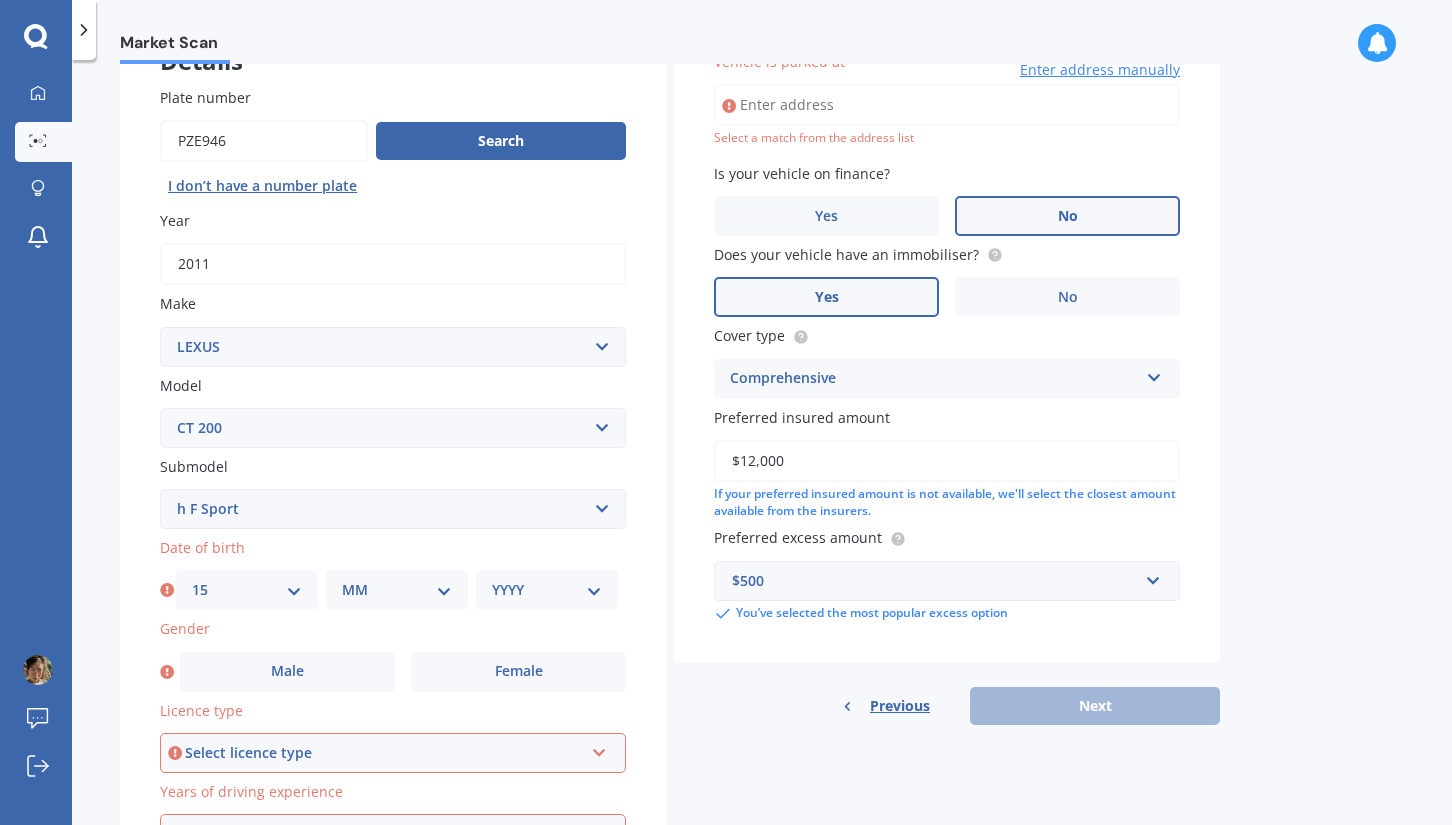click on "DD 01 02 03 04 05 06 07 08 09 10 11 12 13 14 15 16 17 18 19 20 21 22 23 24 25 26 27 28 29 30 31" at bounding box center [247, 590] 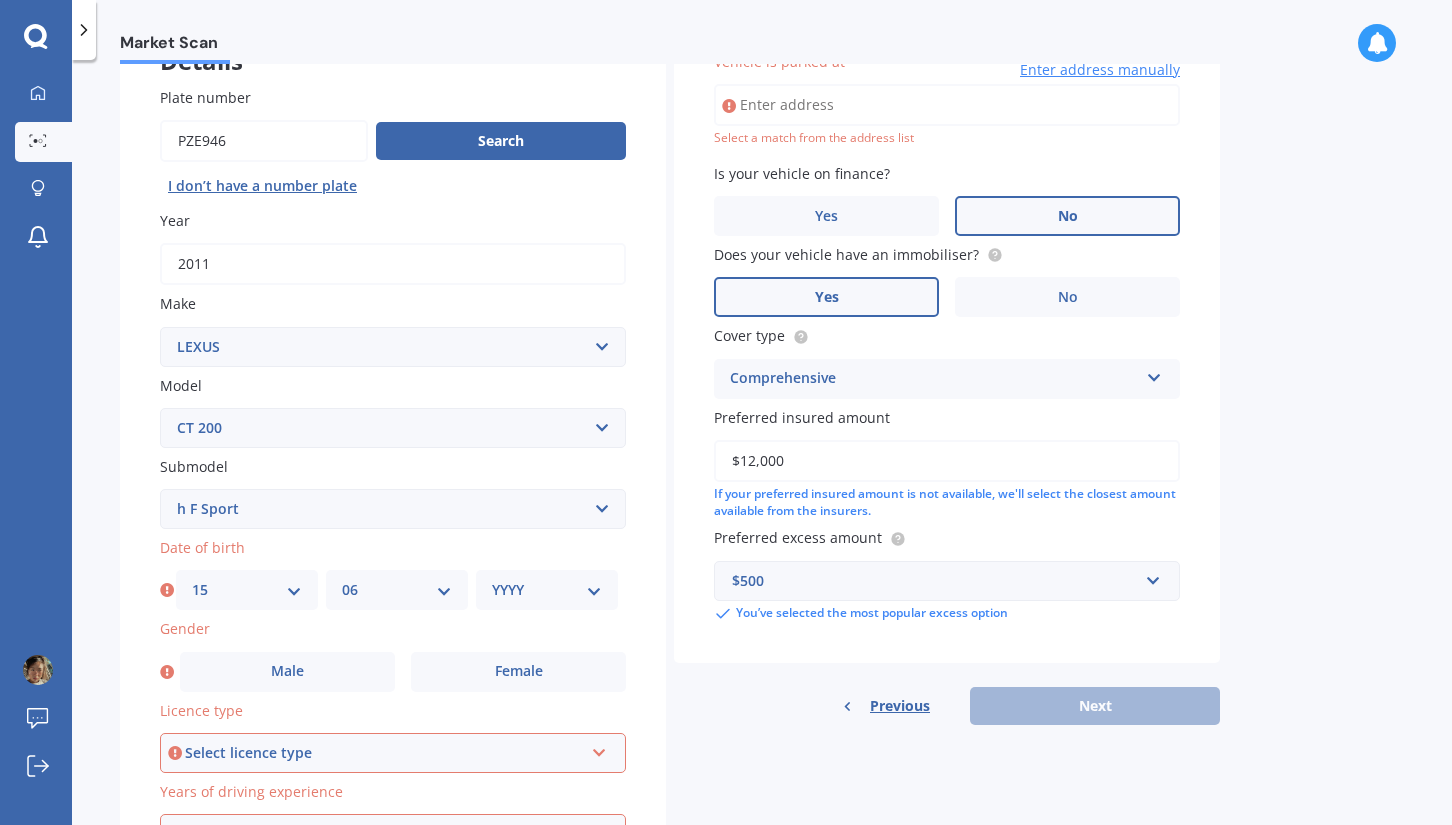 click on "MM 01 02 03 04 05 06 07 08 09 10 11 12" at bounding box center (397, 590) 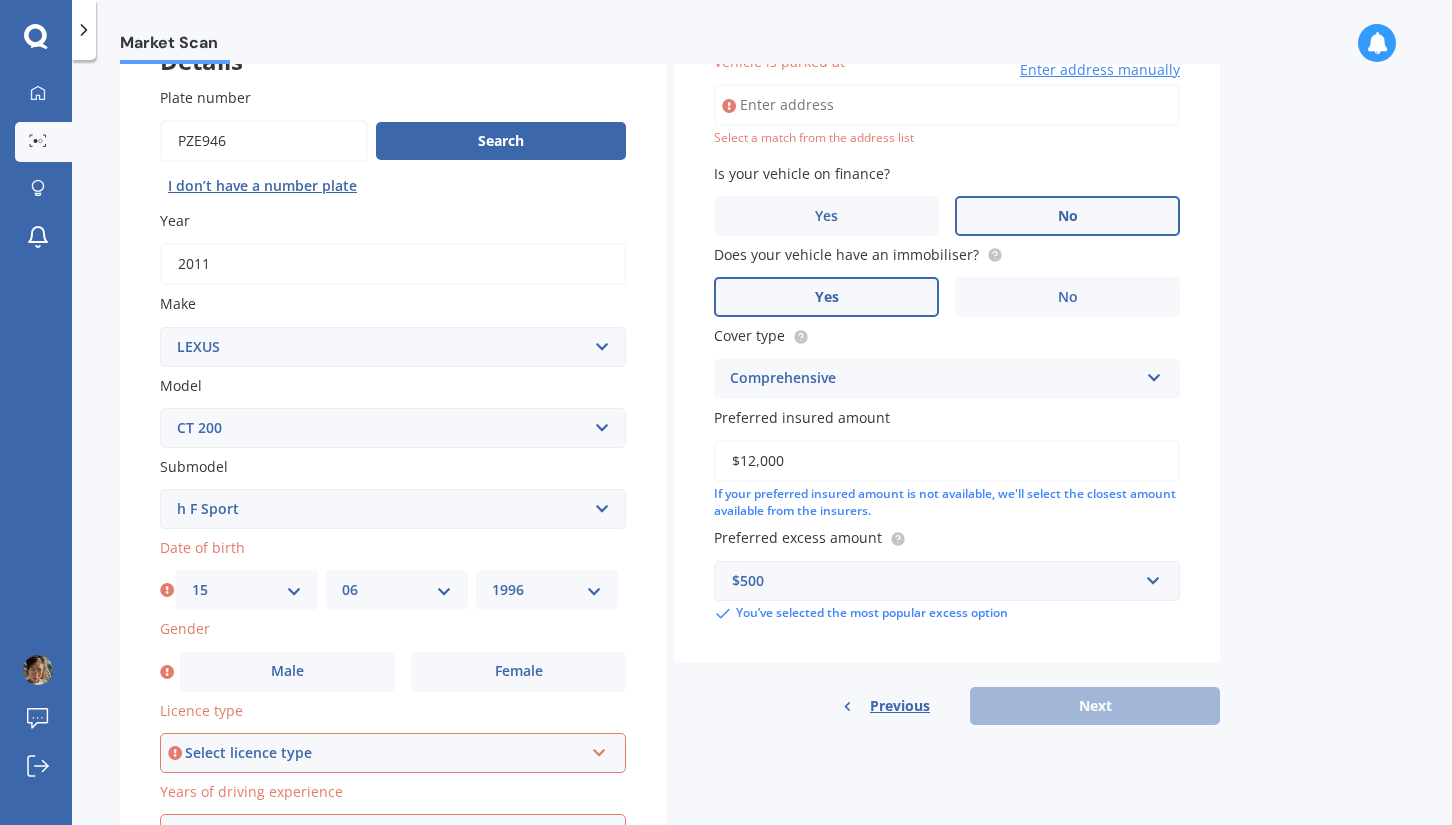 click on "YYYY 2025 2024 2023 2022 2021 2020 2019 2018 2017 2016 2015 2014 2013 2012 2011 2010 2009 2008 2007 2006 2005 2004 2003 2002 2001 2000 1999 1998 1997 1996 1995 1994 1993 1992 1991 1990 1989 1988 1987 1986 1985 1984 1983 1982 1981 1980 1979 1978 1977 1976 1975 1974 1973 1972 1971 1970 1969 1968 1967 1966 1965 1964 1963 1962 1961 1960 1959 1958 1957 1956 1955 1954 1953 1952 1951 1950 1949 1948 1947 1946 1945 1944 1943 1942 1941 1940 1939 1938 1937 1936 1935 1934 1933 1932 1931 1930 1929 1928 1927 1926" at bounding box center (547, 590) 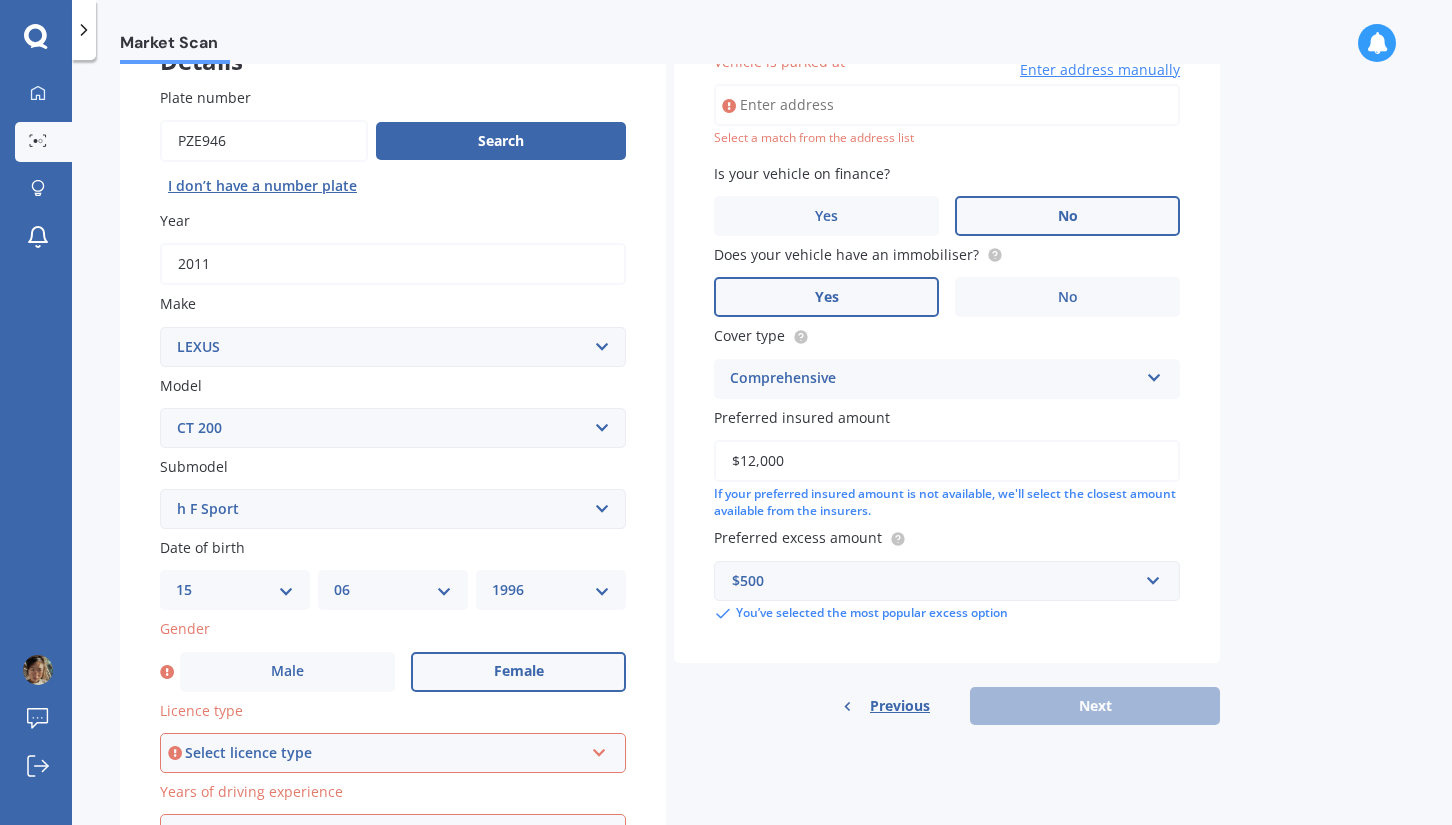 click on "Female" at bounding box center (519, 671) 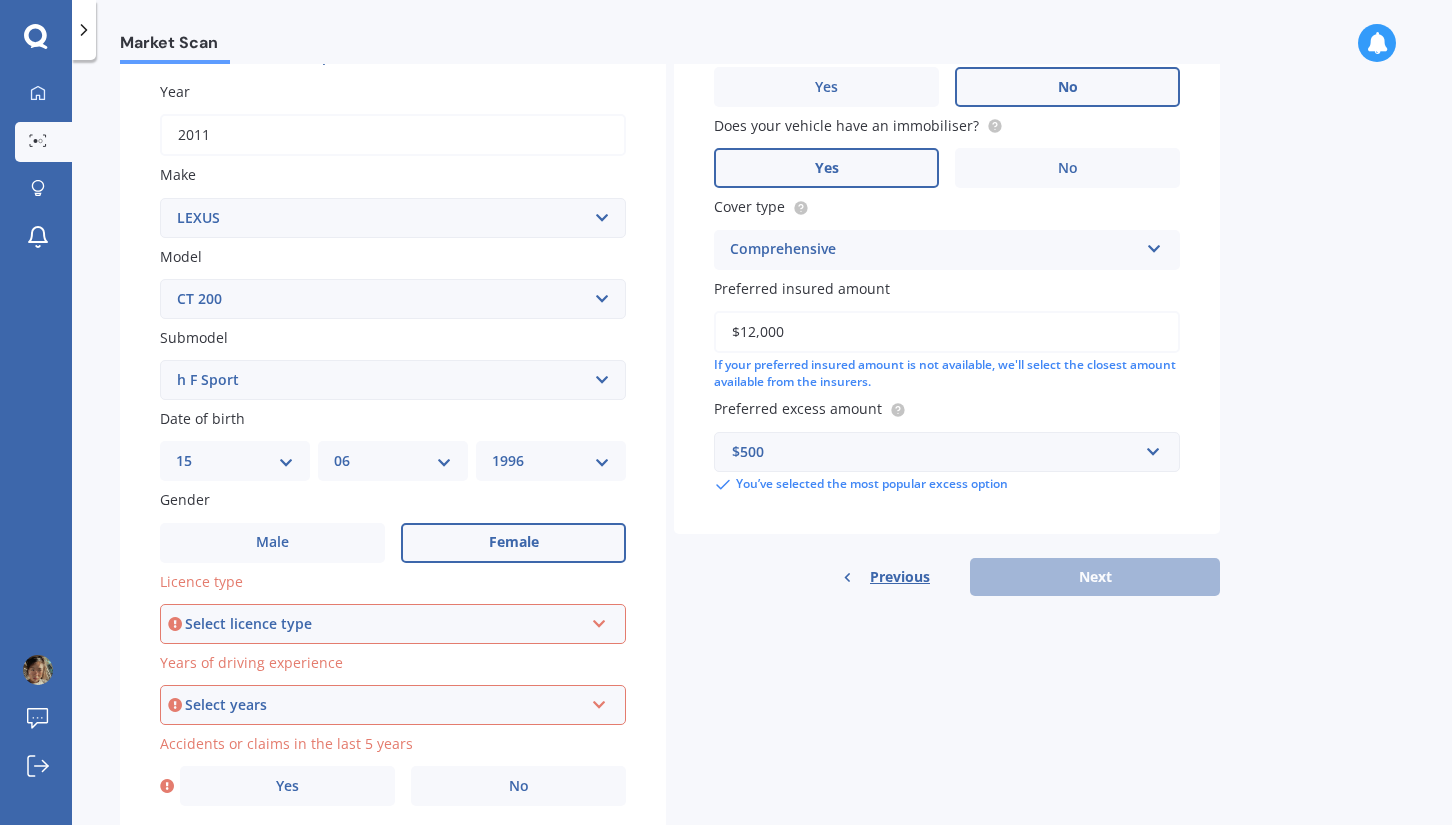 scroll, scrollTop: 285, scrollLeft: 0, axis: vertical 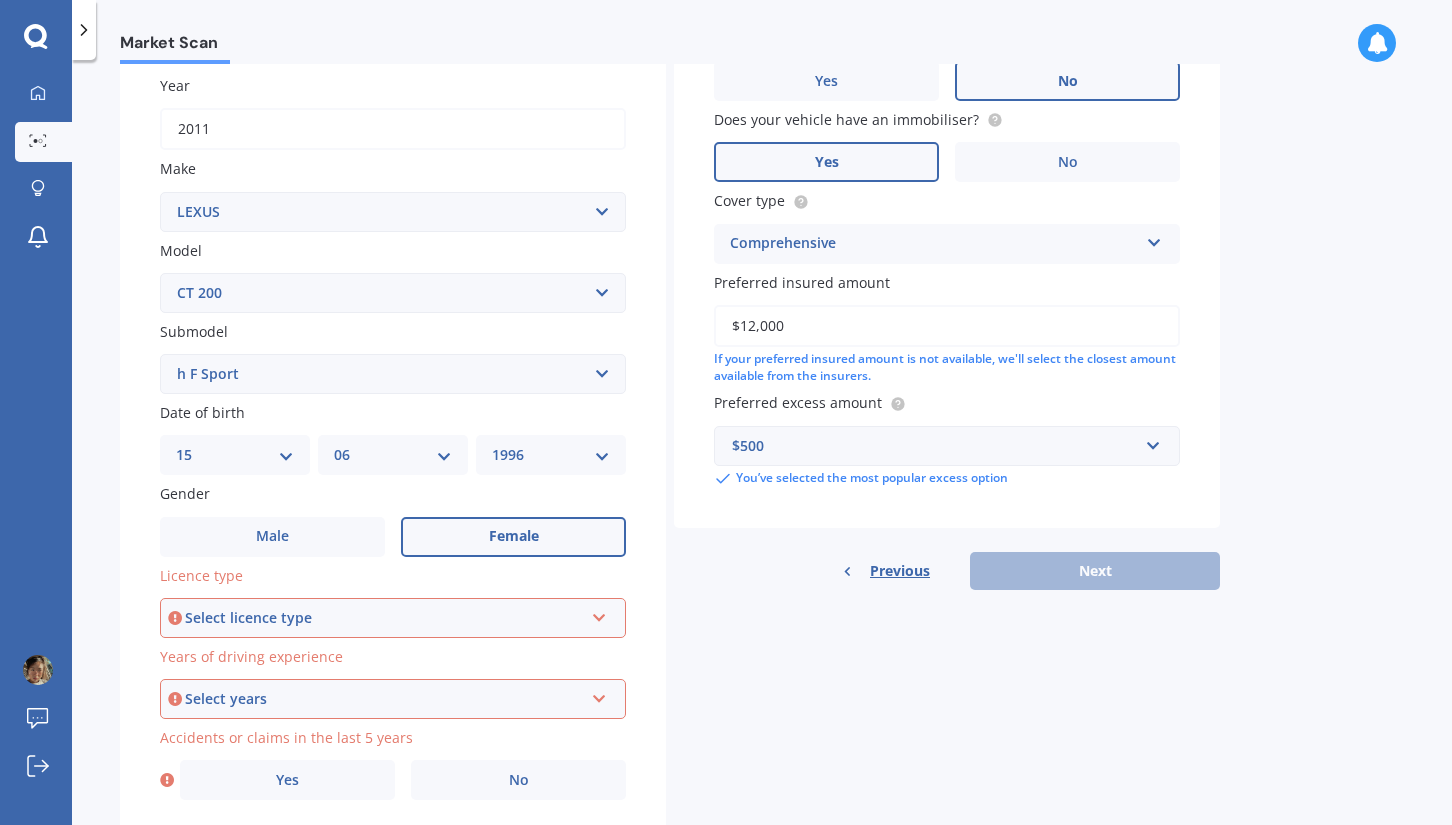 click on "Select licence type" at bounding box center (384, 618) 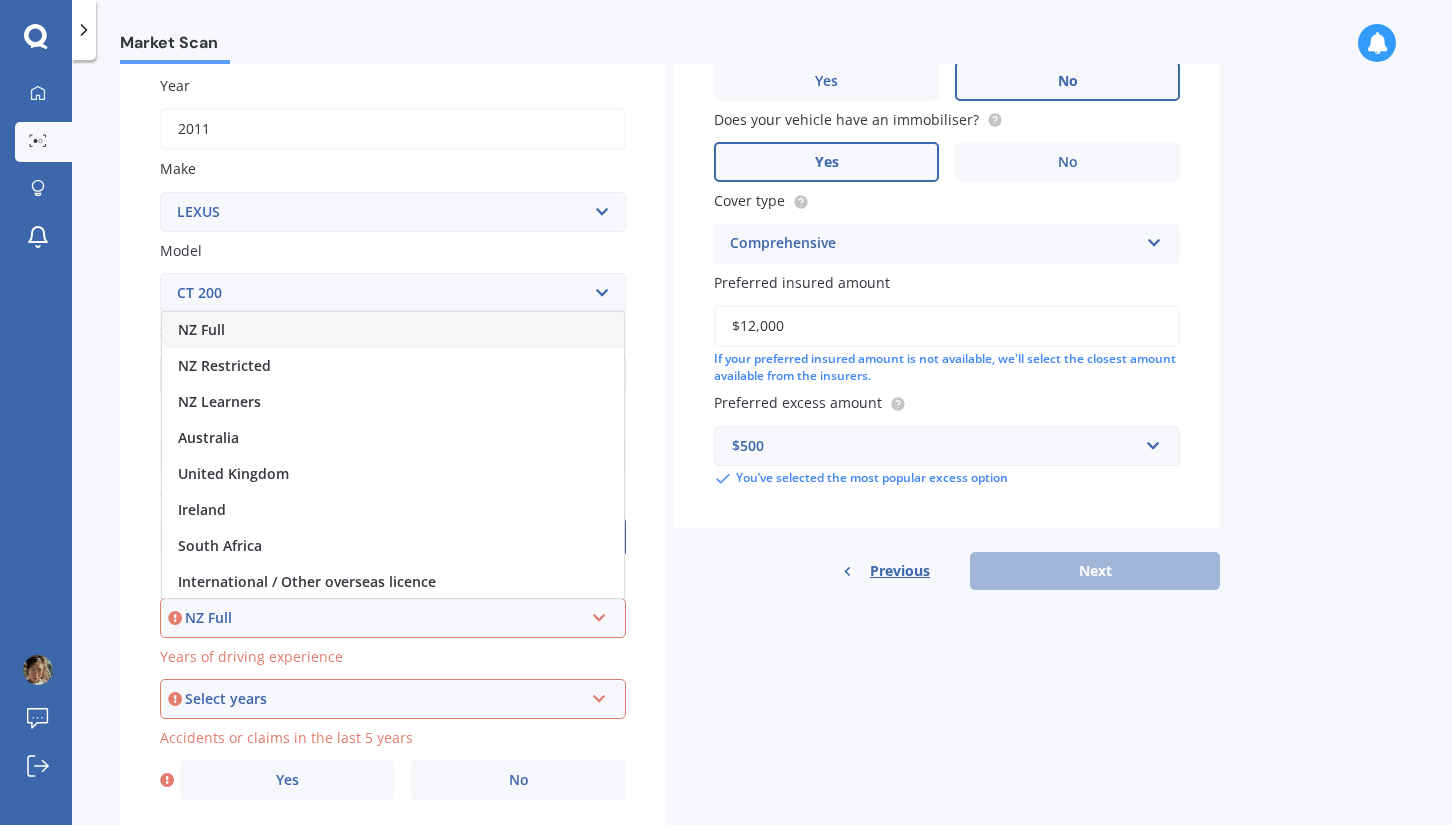 click on "NZ Full" at bounding box center [384, 618] 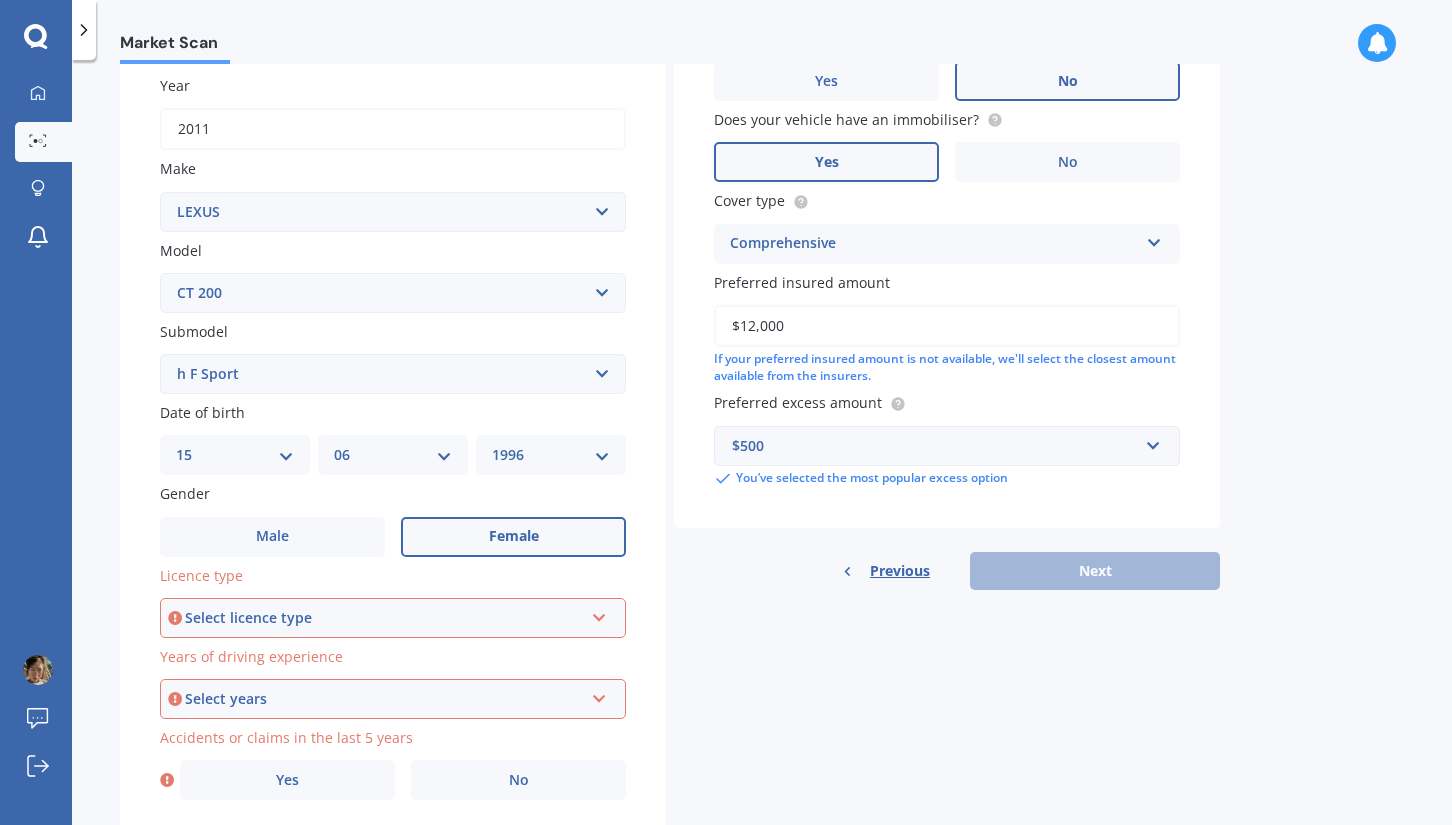 click on "Select licence type" at bounding box center (384, 618) 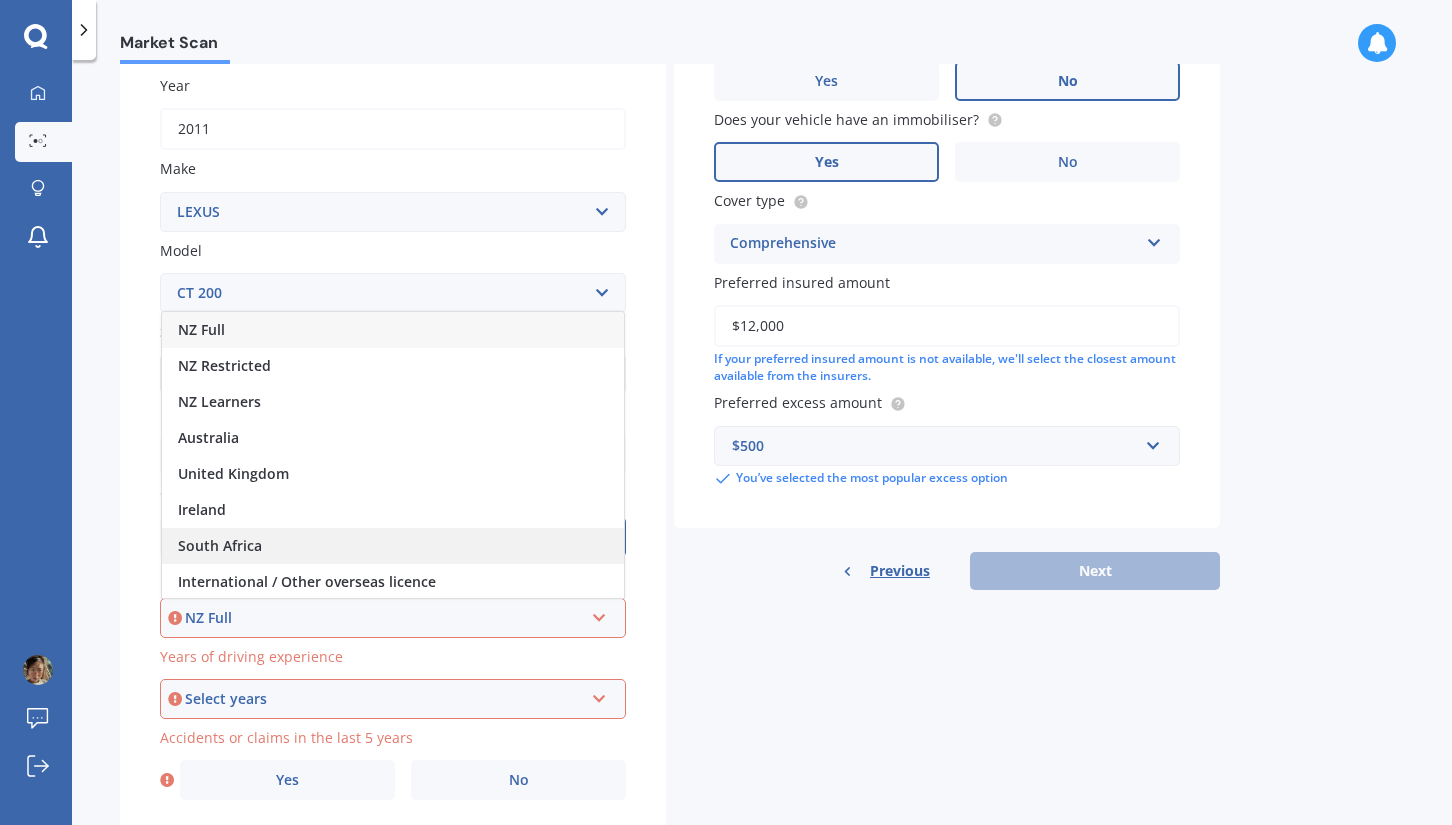 scroll, scrollTop: 2, scrollLeft: 0, axis: vertical 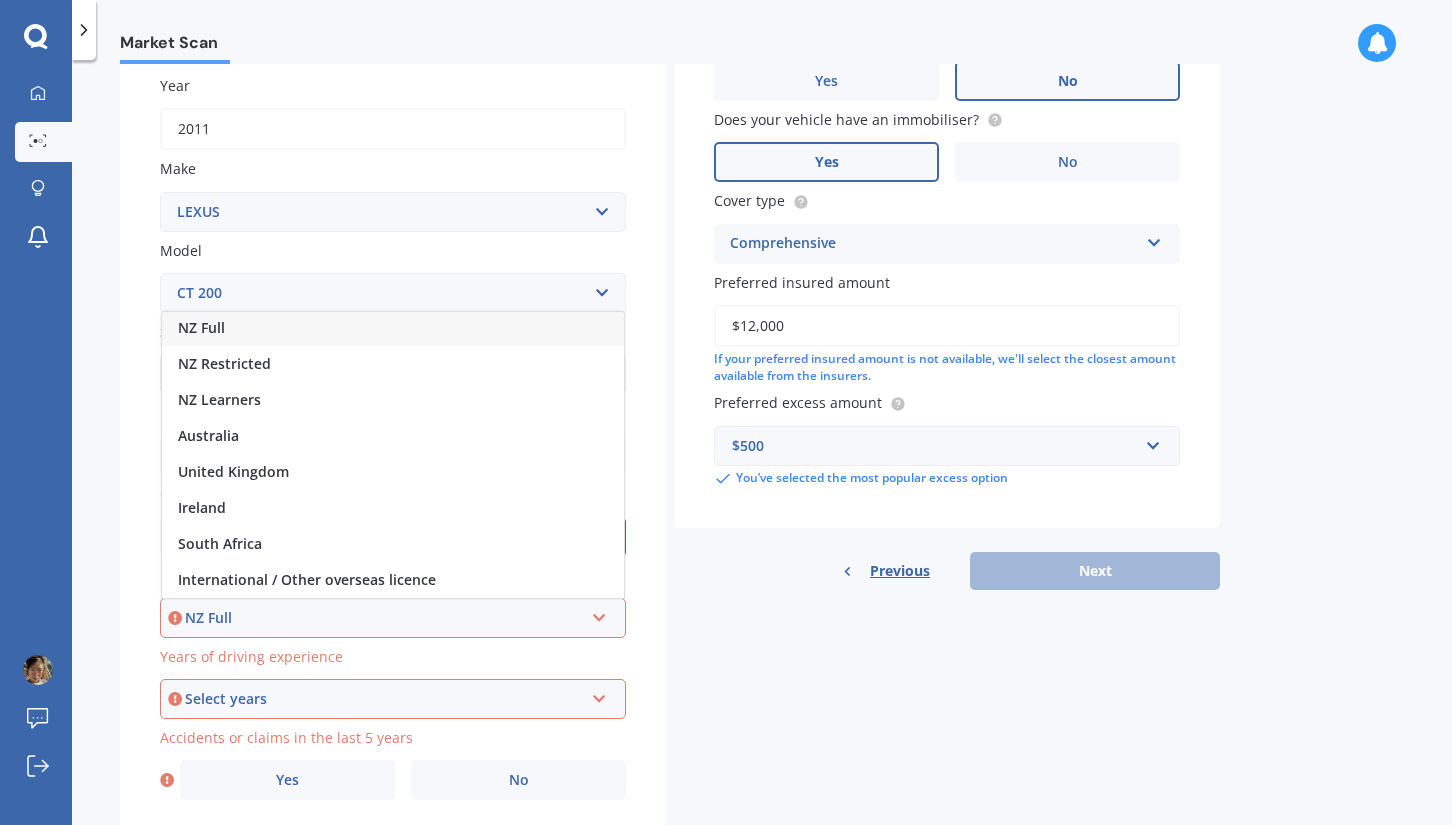click on "NZ Full" at bounding box center [393, 328] 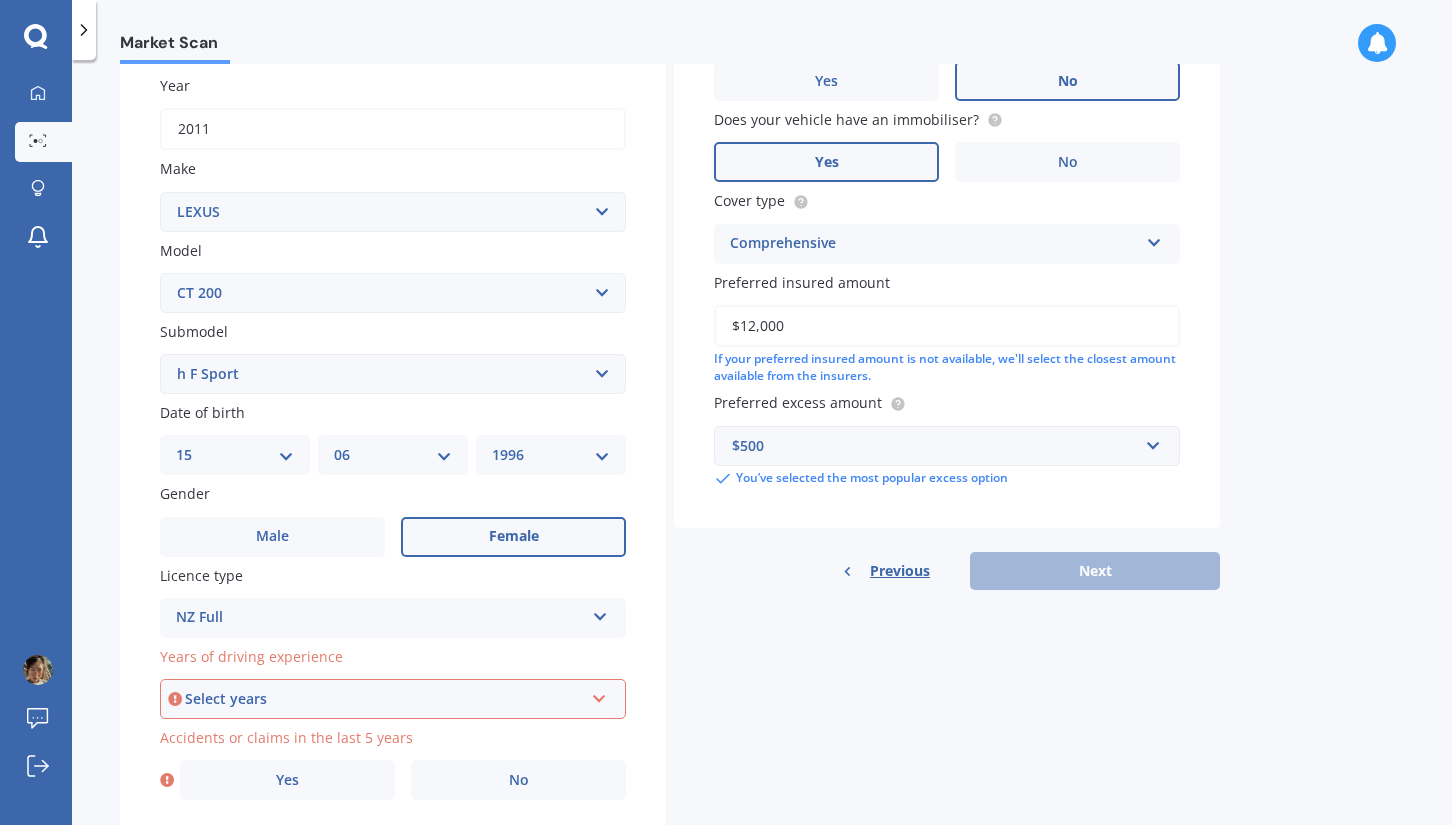 click on "Select years" at bounding box center (384, 699) 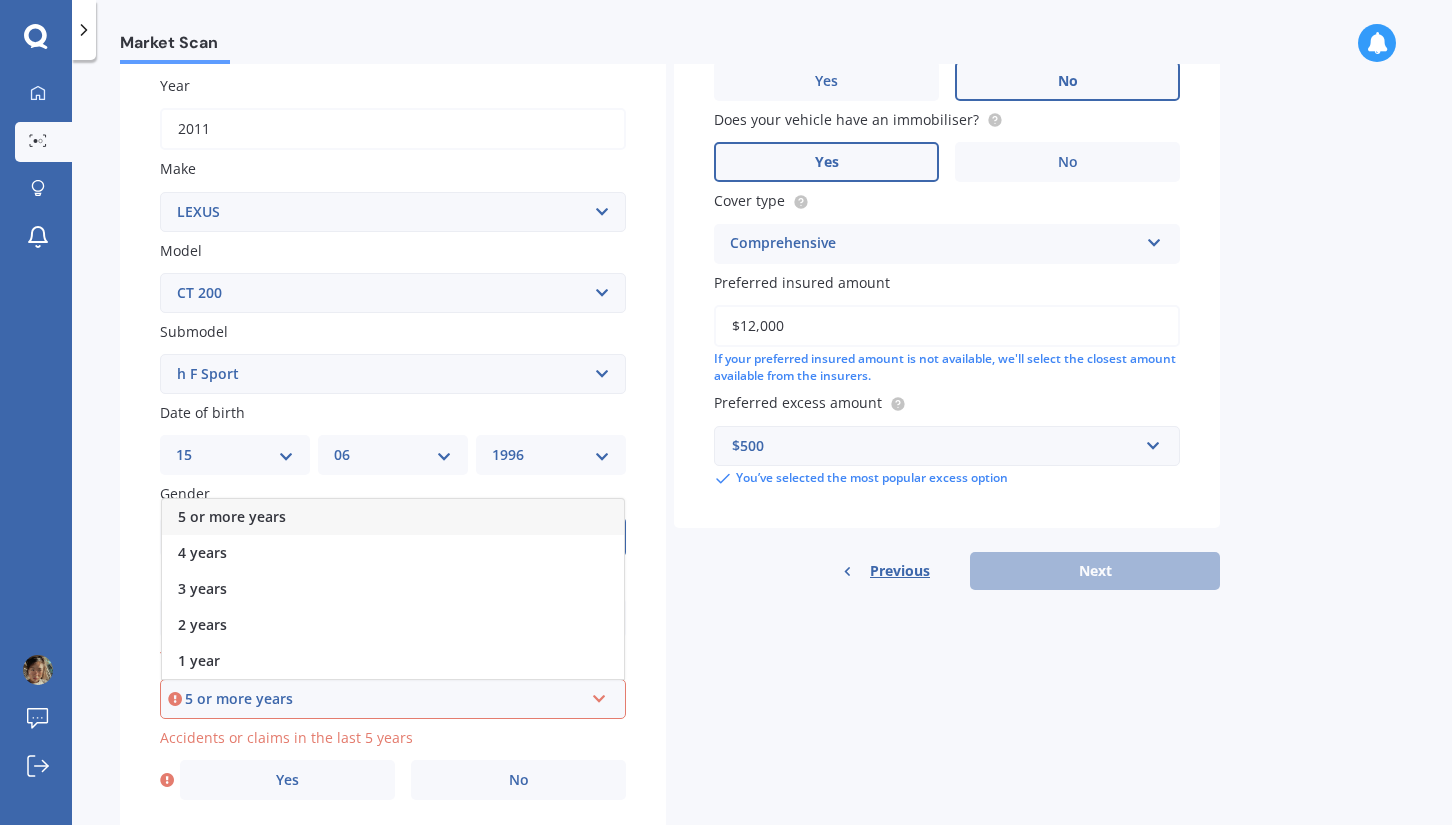 click on "5 or more years" at bounding box center [393, 517] 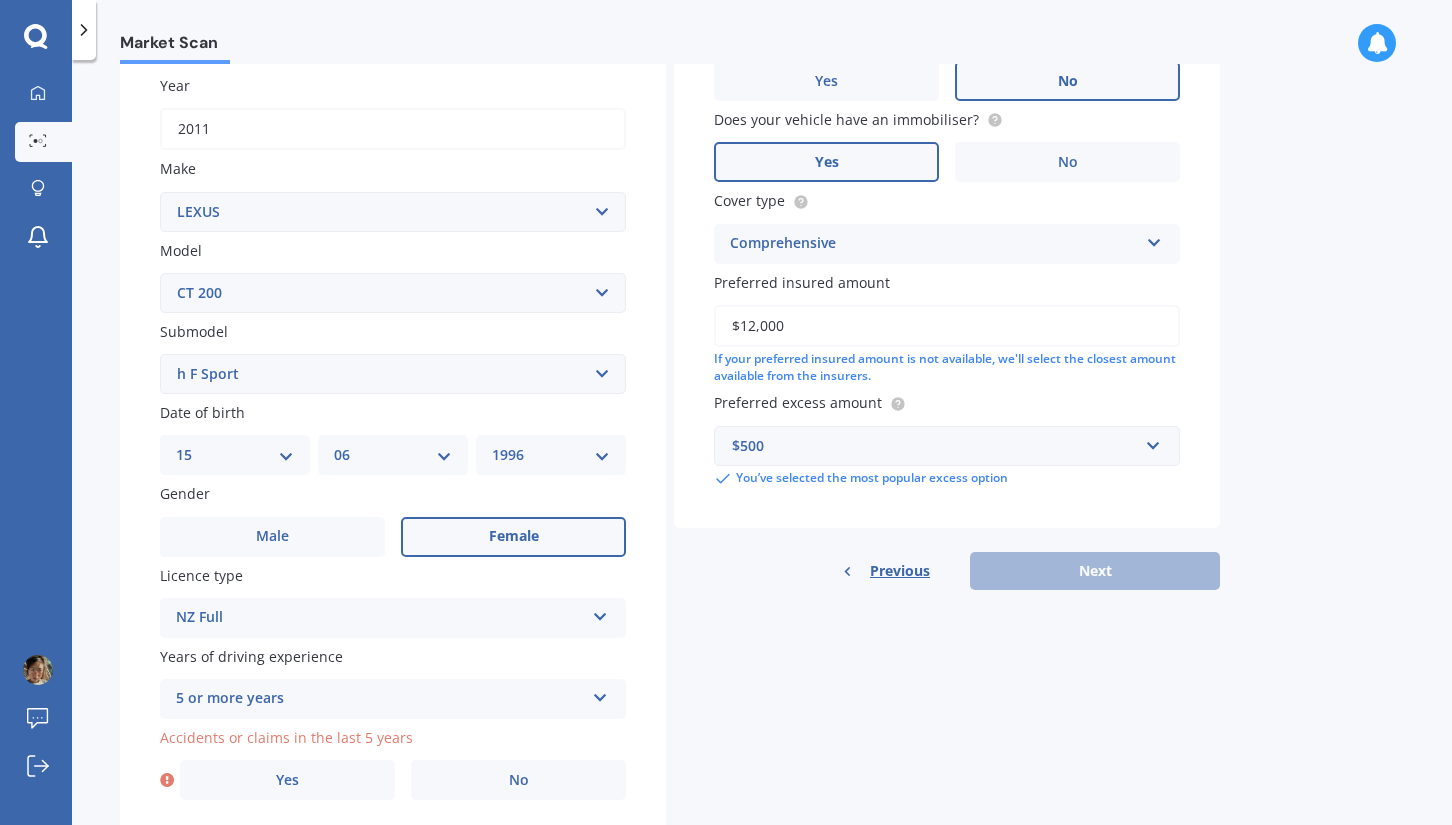 scroll, scrollTop: 357, scrollLeft: 0, axis: vertical 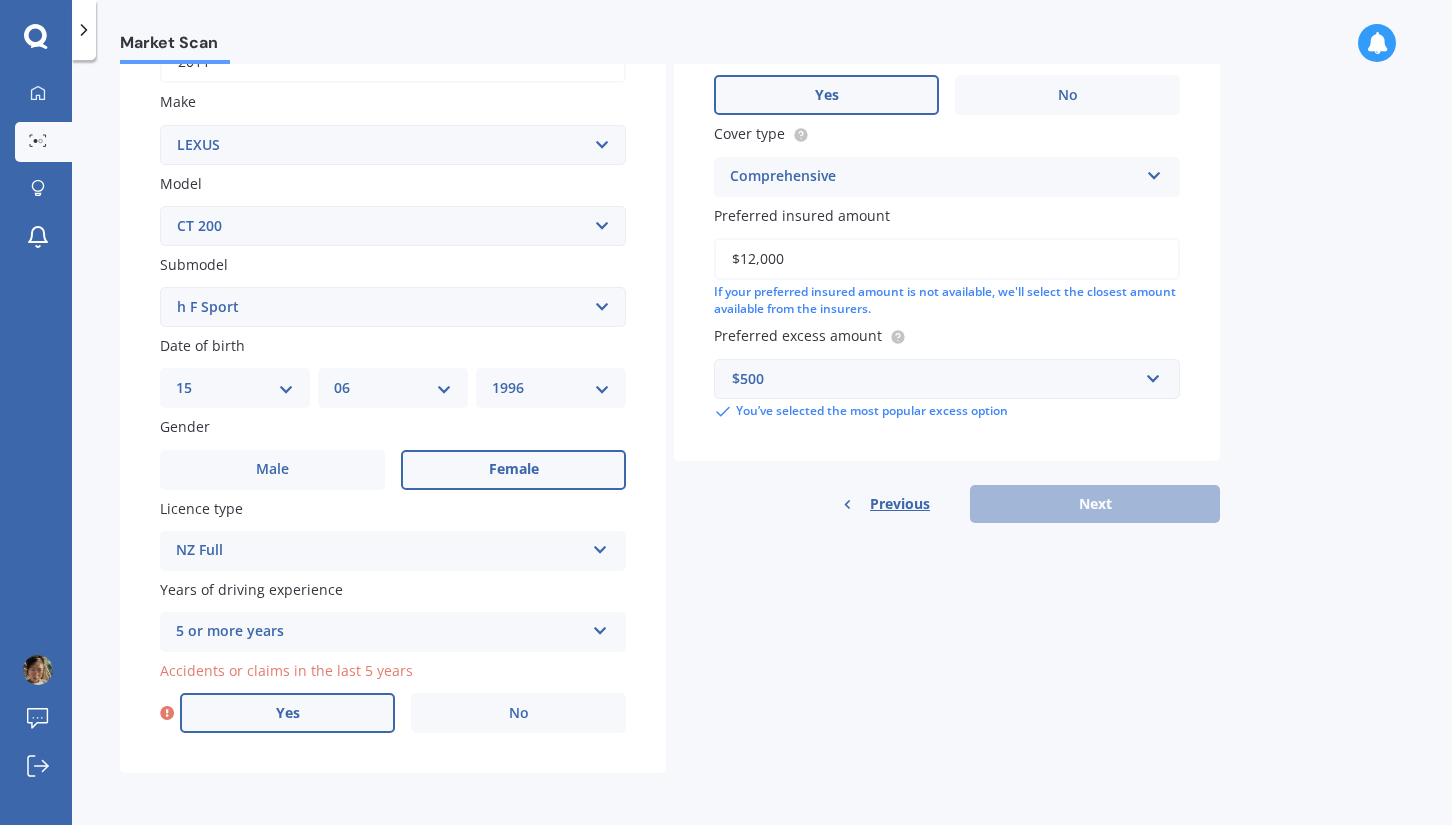 click on "Yes" at bounding box center (287, 713) 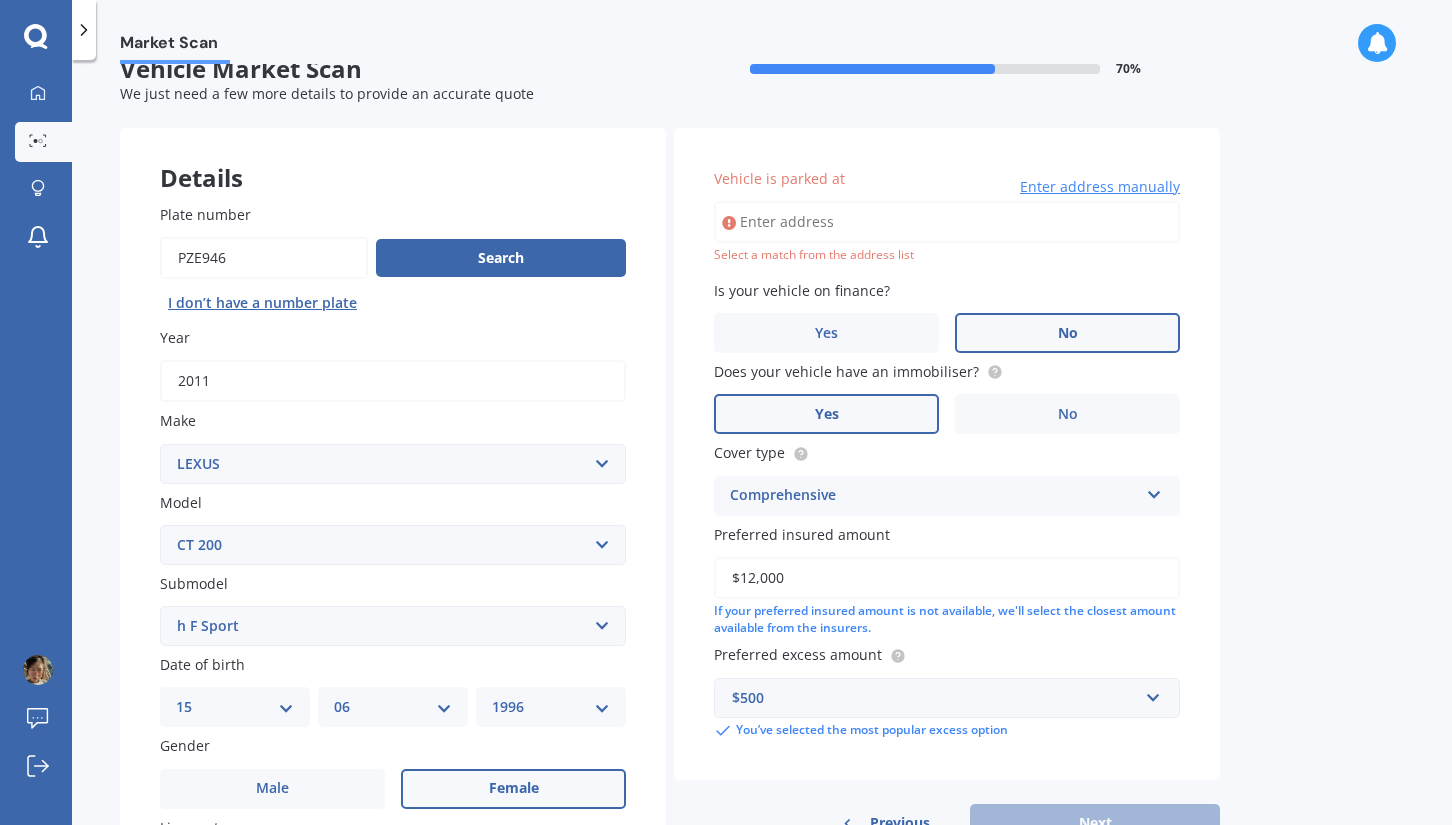 scroll, scrollTop: 0, scrollLeft: 0, axis: both 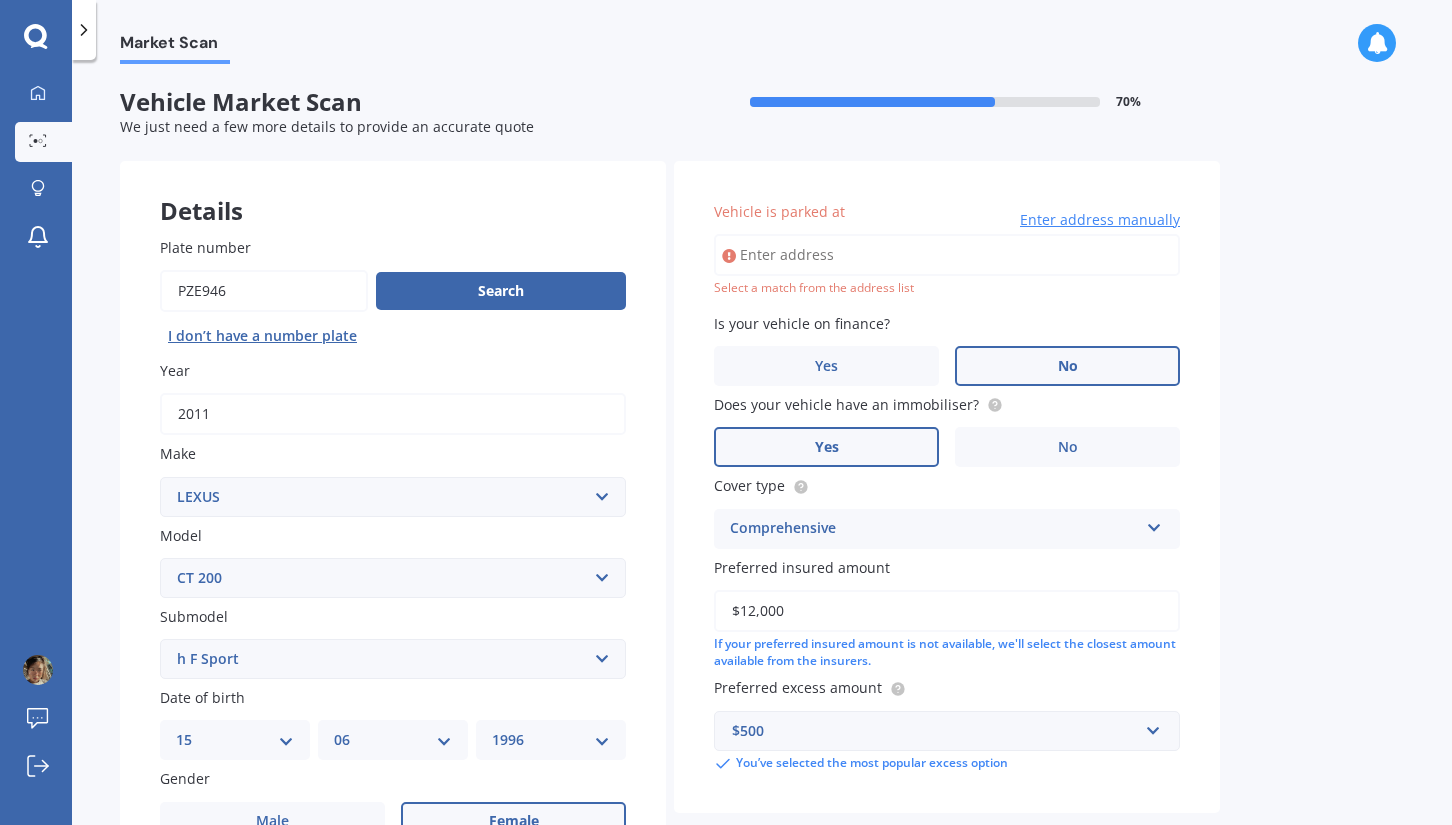 click on "Vehicle is parked at" at bounding box center [947, 255] 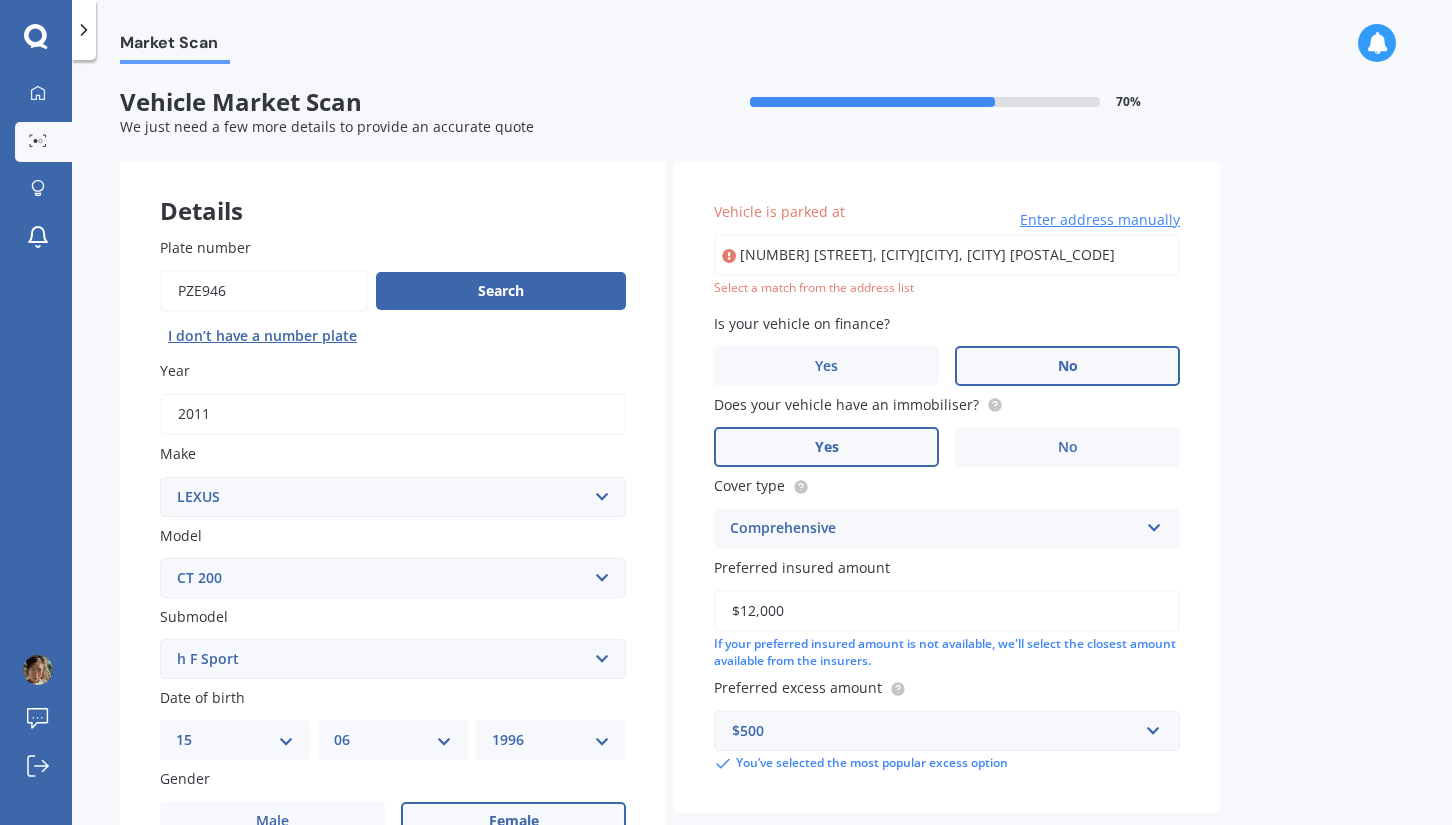 click on "$12,000" at bounding box center [947, 611] 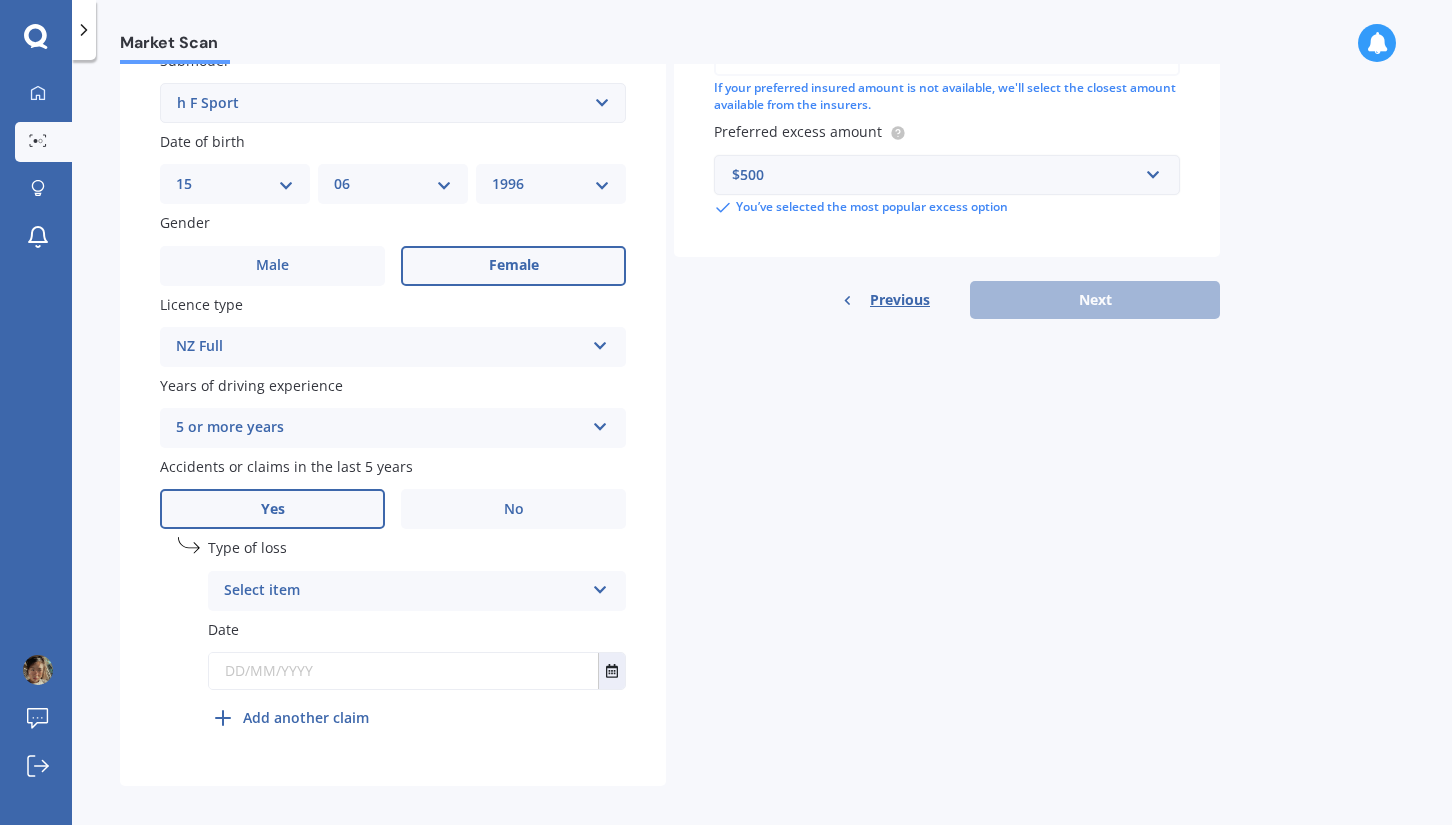 scroll, scrollTop: 573, scrollLeft: 0, axis: vertical 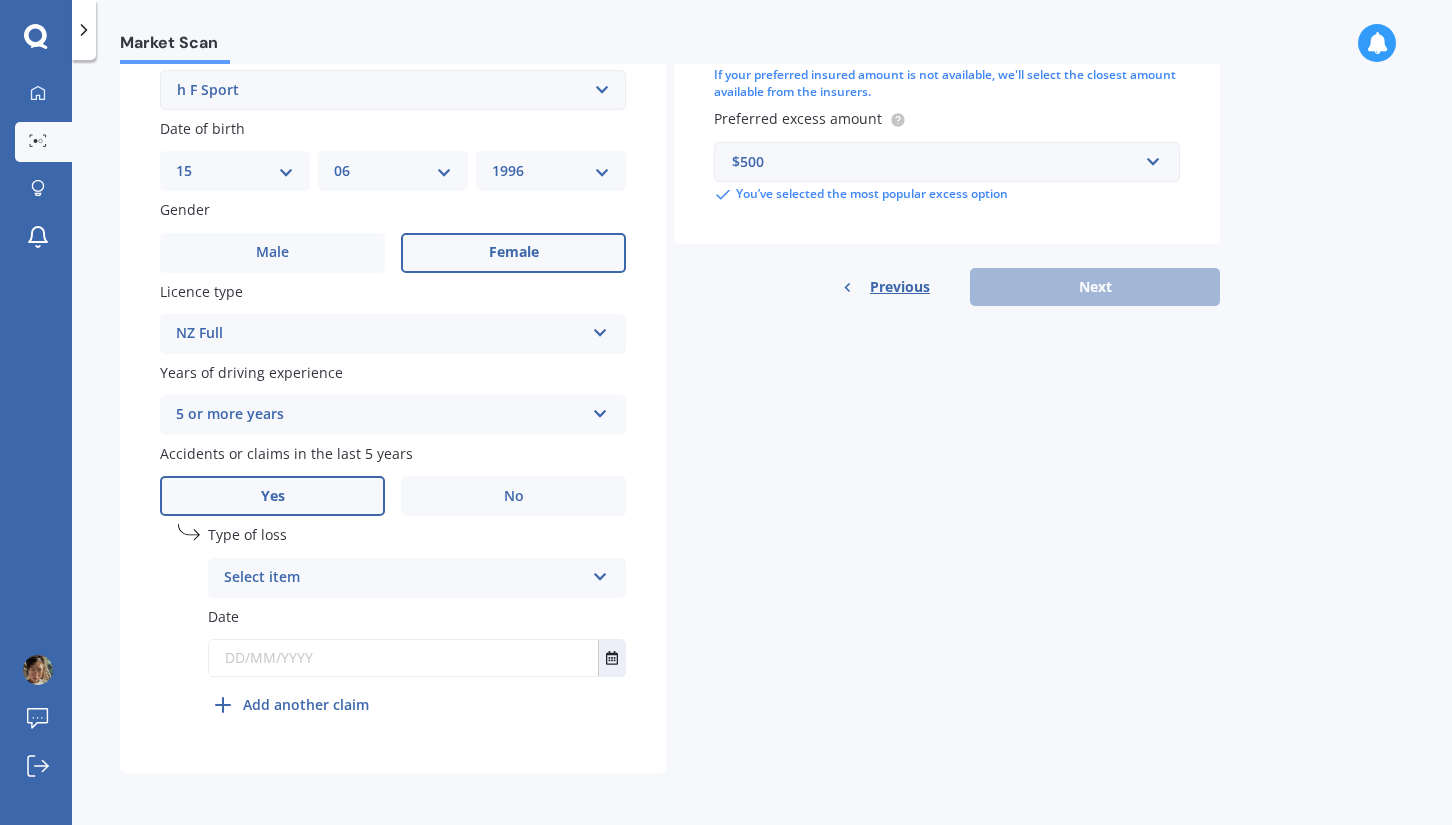 type on "$13,000" 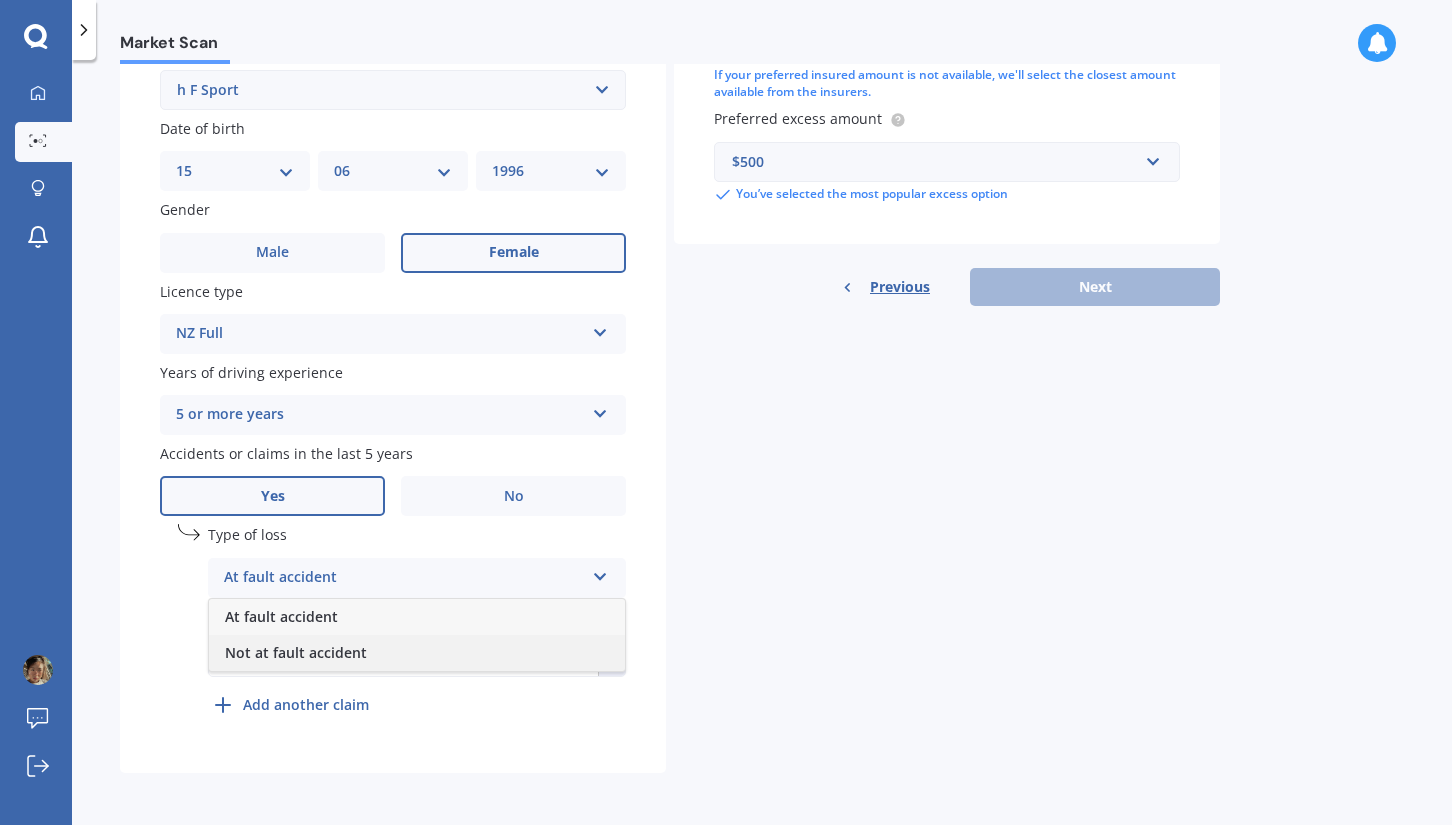 click on "Not at fault accident" at bounding box center [417, 653] 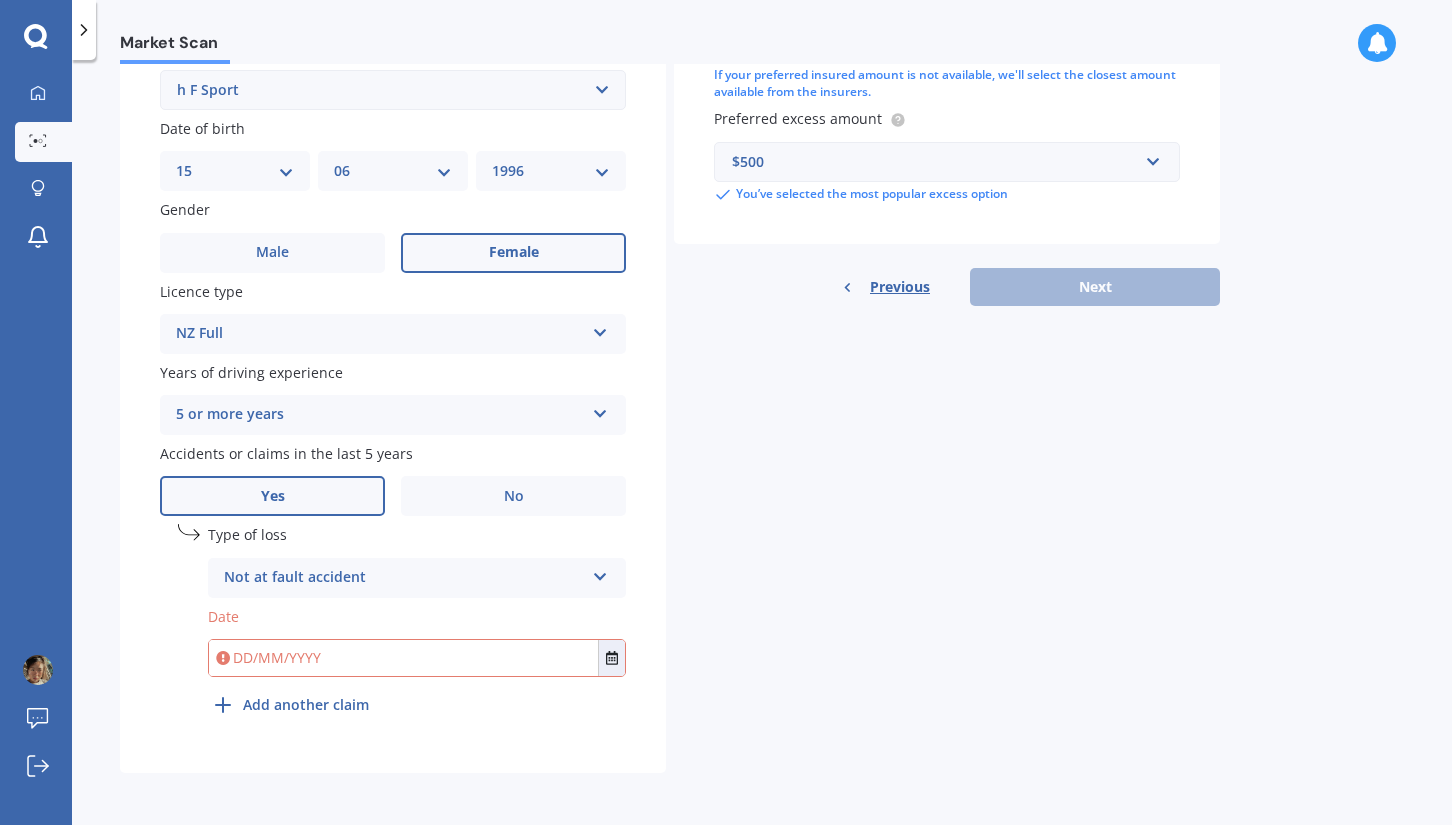 click on "Not at fault accident" at bounding box center [404, 578] 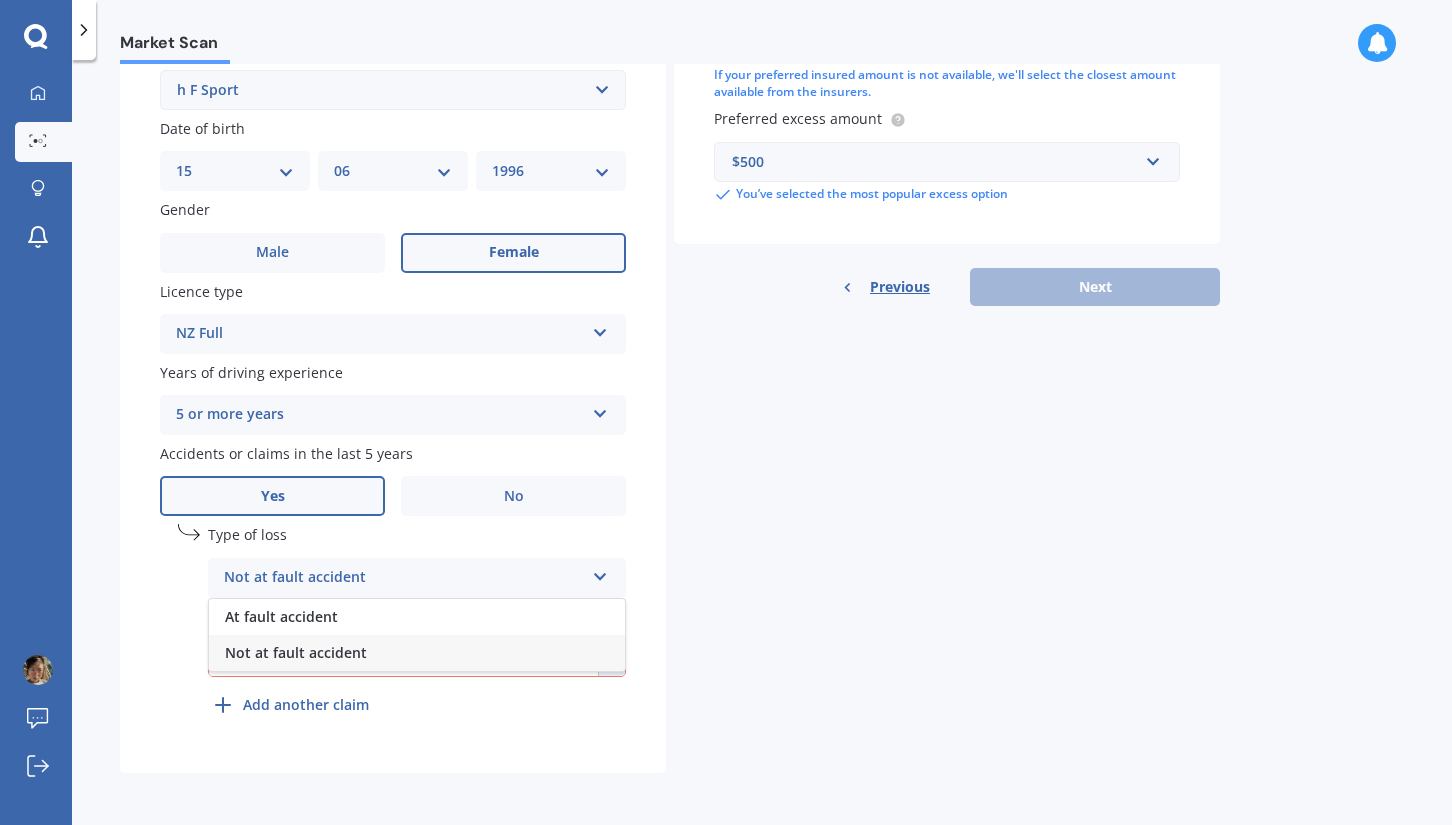 click on "Not at fault accident" at bounding box center [417, 653] 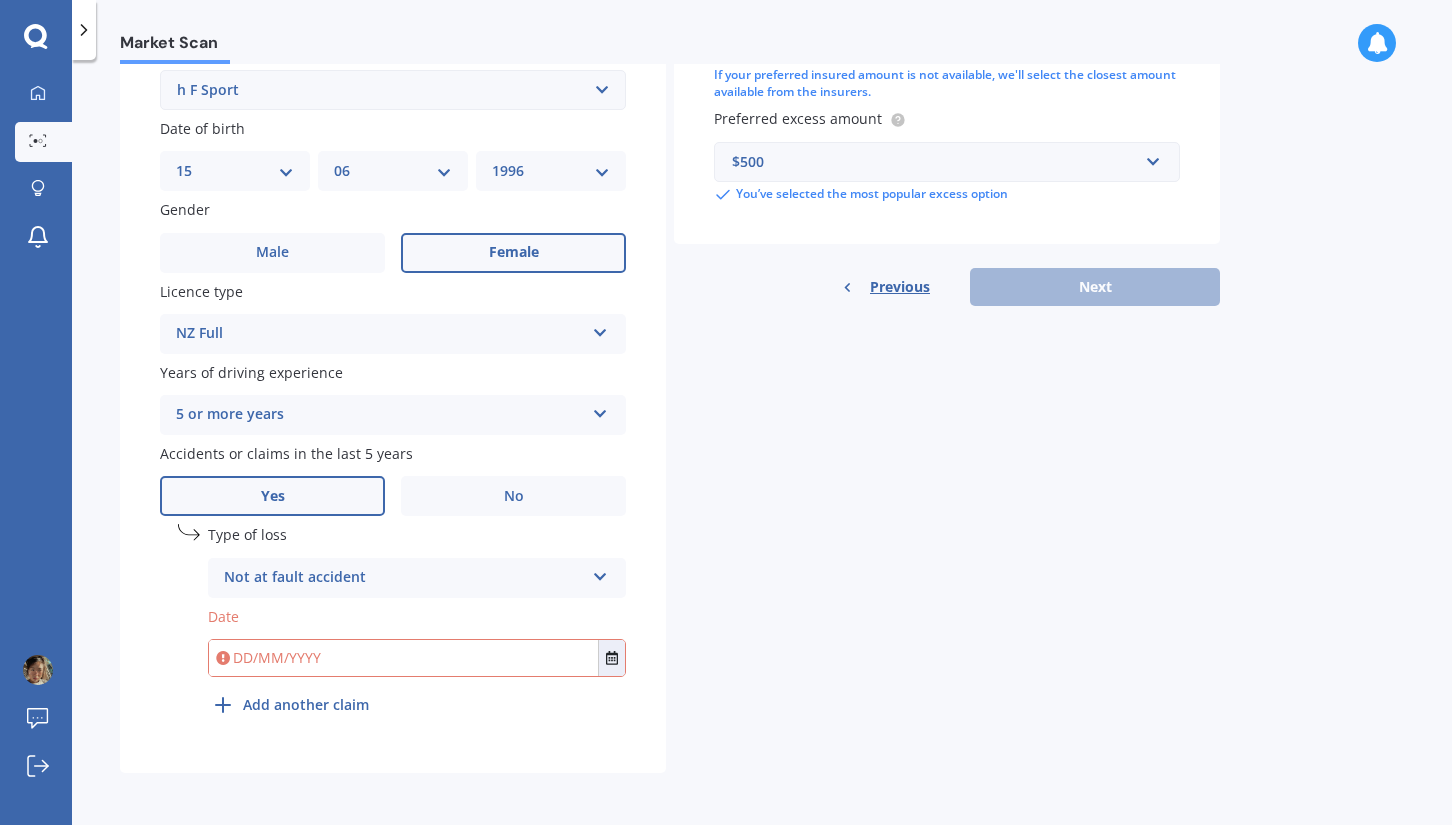 click at bounding box center (403, 658) 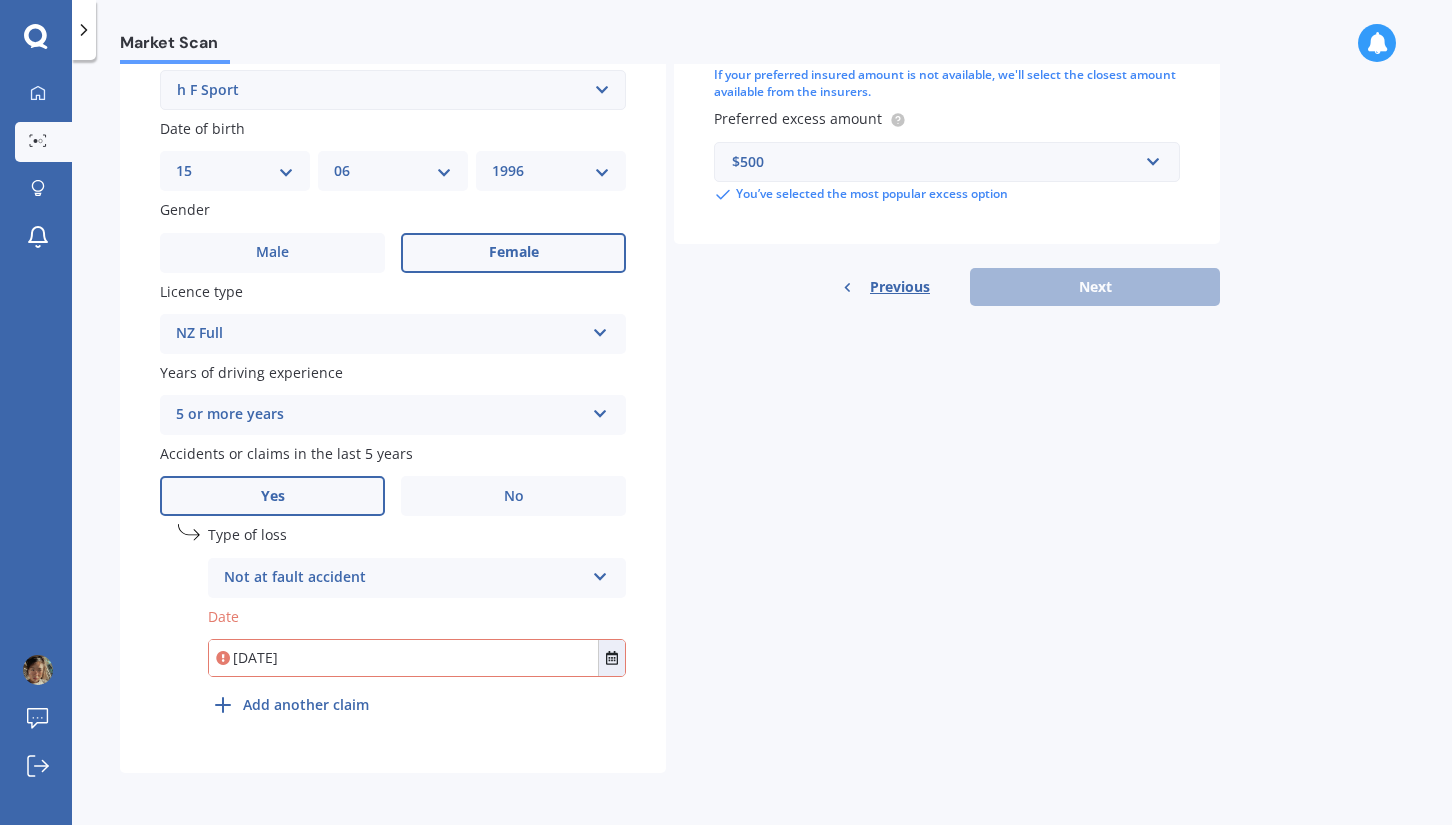 click on "Plate number Search I don’t have a number plate Year 2011 Make Select make AC ALFA ROMEO ASTON MARTIN AUDI AUSTIN BEDFORD Bentley BMW BYD CADILLAC CAN-AM CHERY CHEVROLET CHRYSLER Citroen CRUISEAIR CUPRA DAEWOO DAIHATSU DAIMLER DAMON DIAHATSU DODGE EXOCET FACTORY FIVE FERRARI FIAT Fiord FLEETWOOD FORD FOTON FRASER GEELY GENESIS GEORGIE BOY GMC GREAT WALL GWM HAVAL HILLMAN HINO HOLDEN HOLIDAY RAMBLER HONDA HUMMER HYUNDAI INFINITI ISUZU IVECO JAC JAECOO JAGUAR JEEP KGM KIA LADA LAMBORGHINI LANCIA LANDROVER LDV LEAPMOTOR LEXUS LINCOLN LOTUS LUNAR M.G M.G. MAHINDRA MASERATI MAZDA MCLAREN MERCEDES AMG Mercedes Benz MERCEDES-AMG MERCURY MINI Mitsubishi MORGAN MORRIS NEWMAR Nissan OMODA OPEL OXFORD PEUGEOT Plymouth Polestar PONTIAC PORSCHE PROTON RAM Range Rover Rayne RENAULT ROLLS ROYCE ROVER SAAB SATURN SEAT SHELBY SKODA SMART SSANGYONG SUBARU SUZUKI TATA TESLA TIFFIN Toyota TRIUMPH TVR Vauxhall VOLKSWAGEN VOLVO WESTFIELD WINNEBAGO ZX Model Select model AS 460 CT 200 ES 300 ES 350 GS 250 GS 300 GS 350 GS 430 GS F" at bounding box center (393, 200) 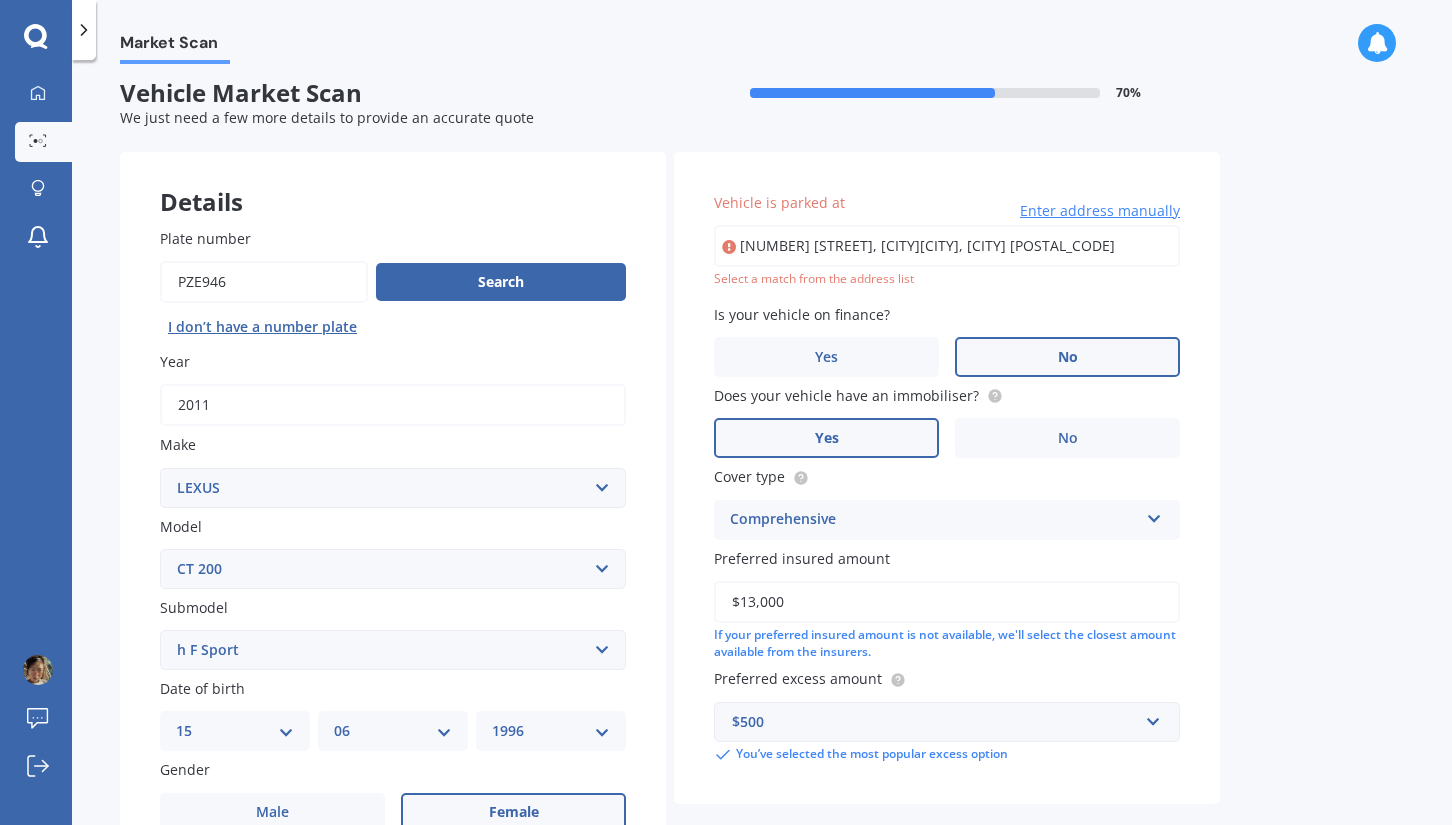 scroll, scrollTop: 0, scrollLeft: 0, axis: both 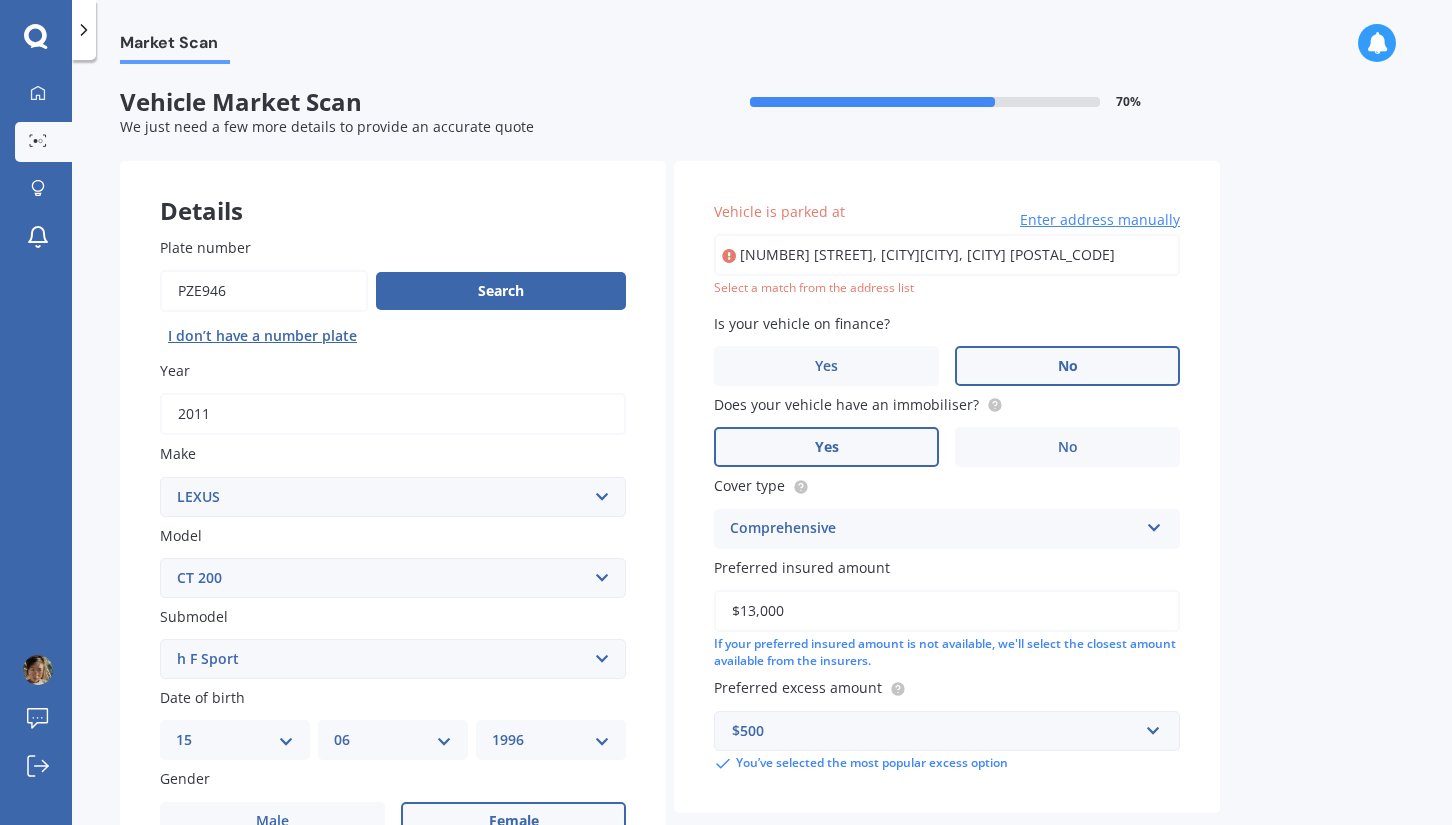 click on "Select a match from the address list" at bounding box center (947, 288) 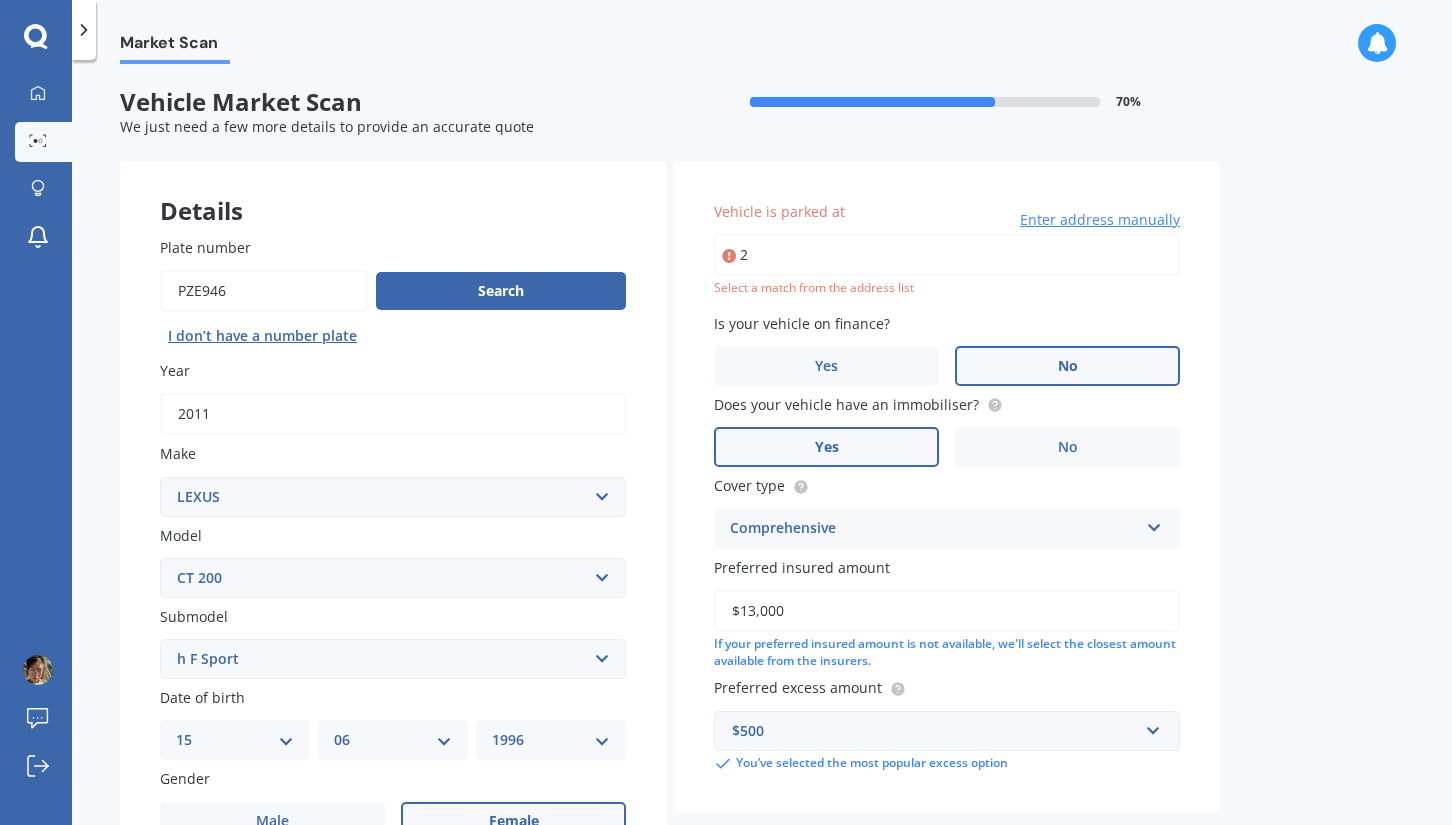 drag, startPoint x: 1107, startPoint y: 255, endPoint x: 750, endPoint y: 257, distance: 357.0056 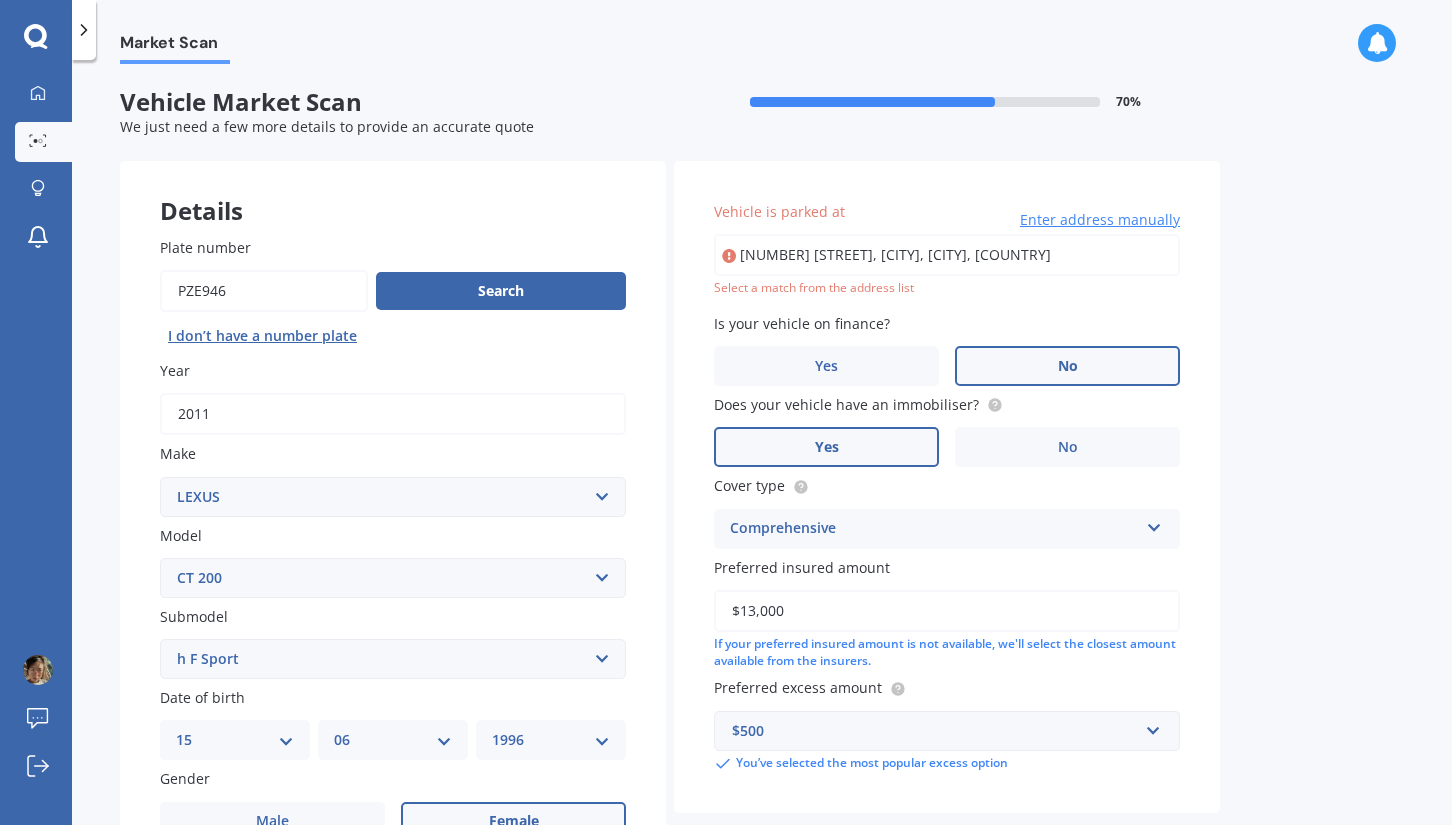 type on "[NUMBER] [STREET], [CITY], [CITY] [POSTAL_CODE]" 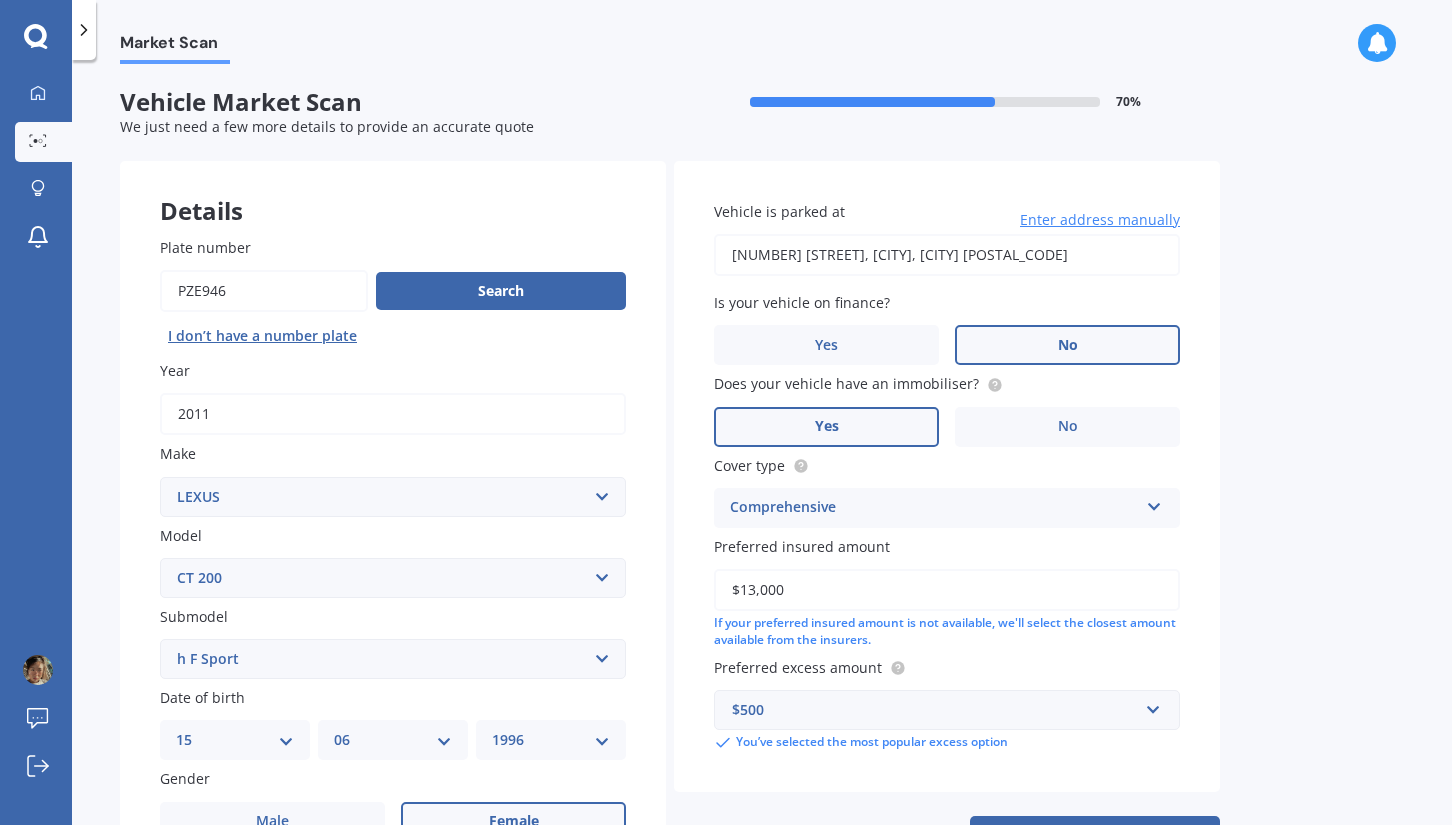 scroll, scrollTop: 575, scrollLeft: 0, axis: vertical 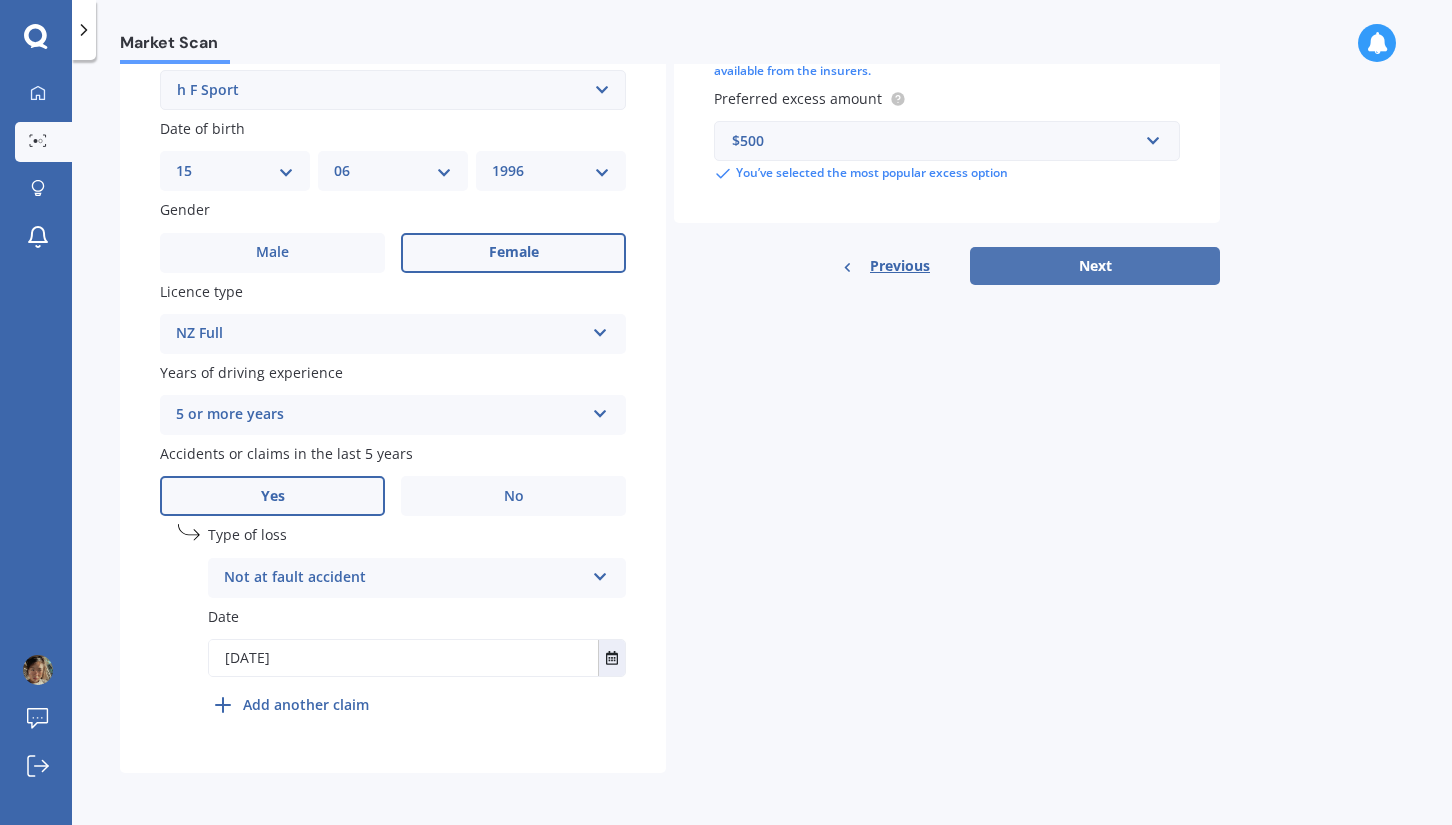 click on "Next" at bounding box center [1095, 266] 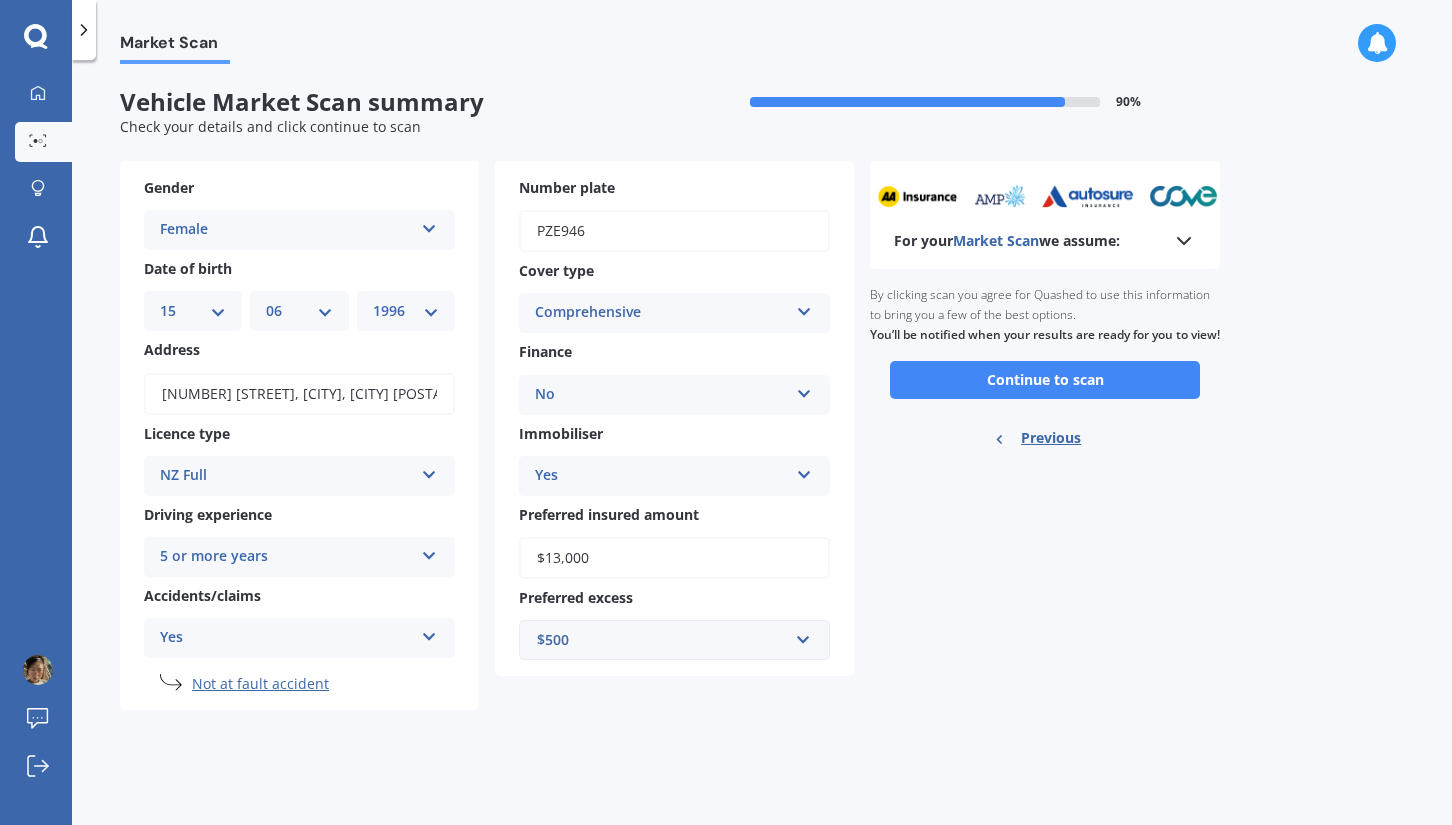 scroll, scrollTop: 0, scrollLeft: 0, axis: both 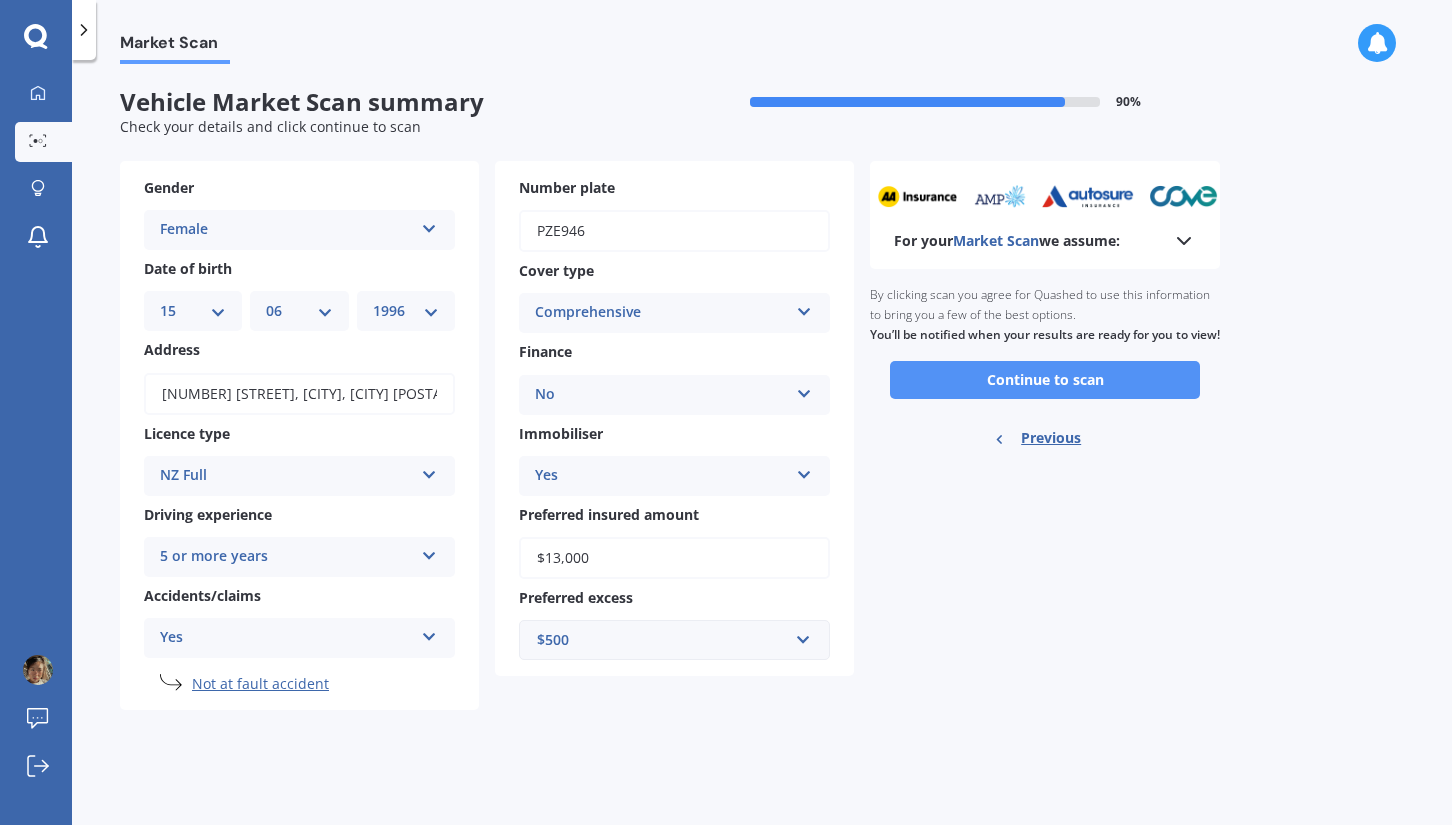 click on "Continue to scan" at bounding box center (1045, 380) 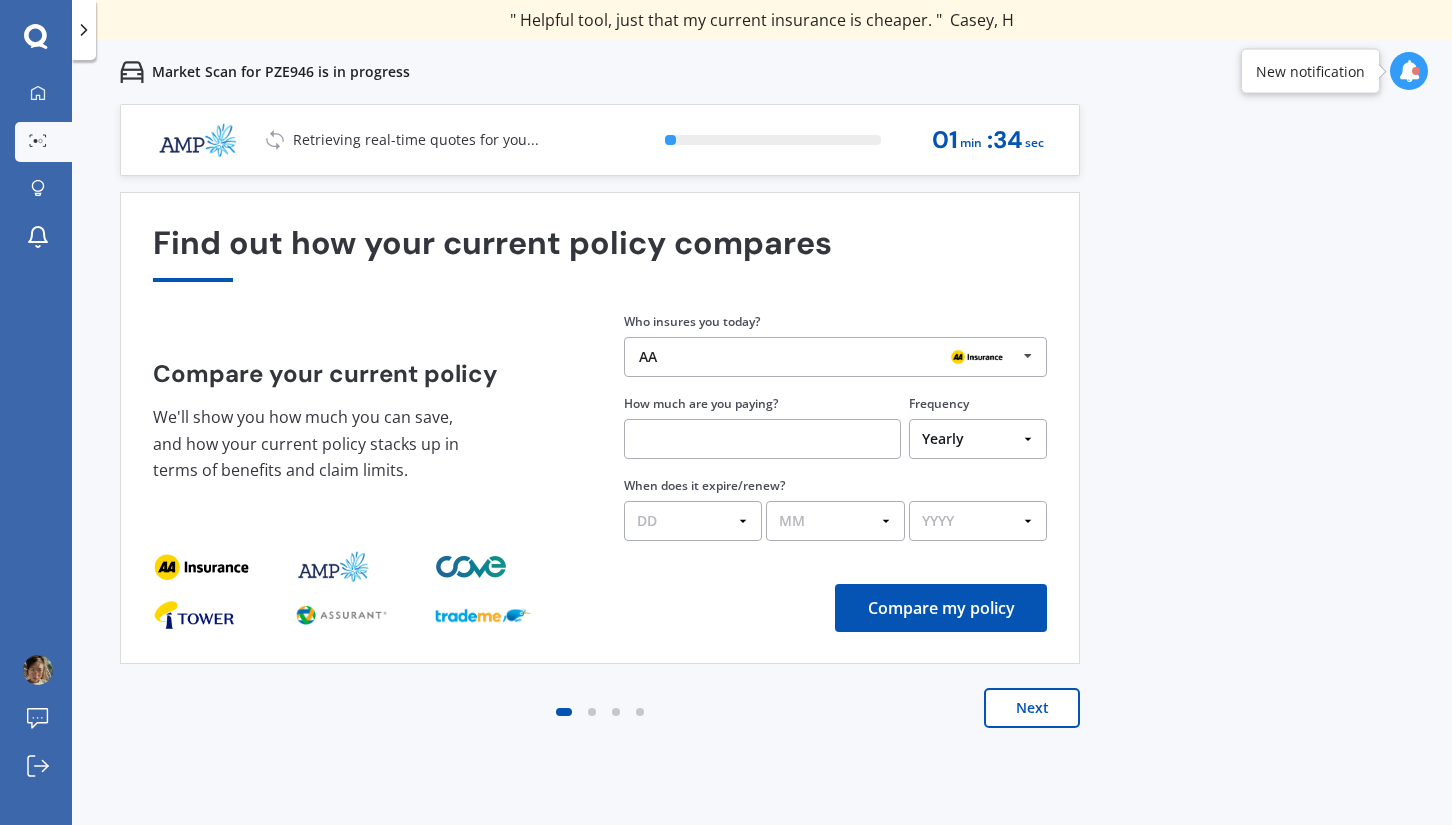 click at bounding box center (762, 439) 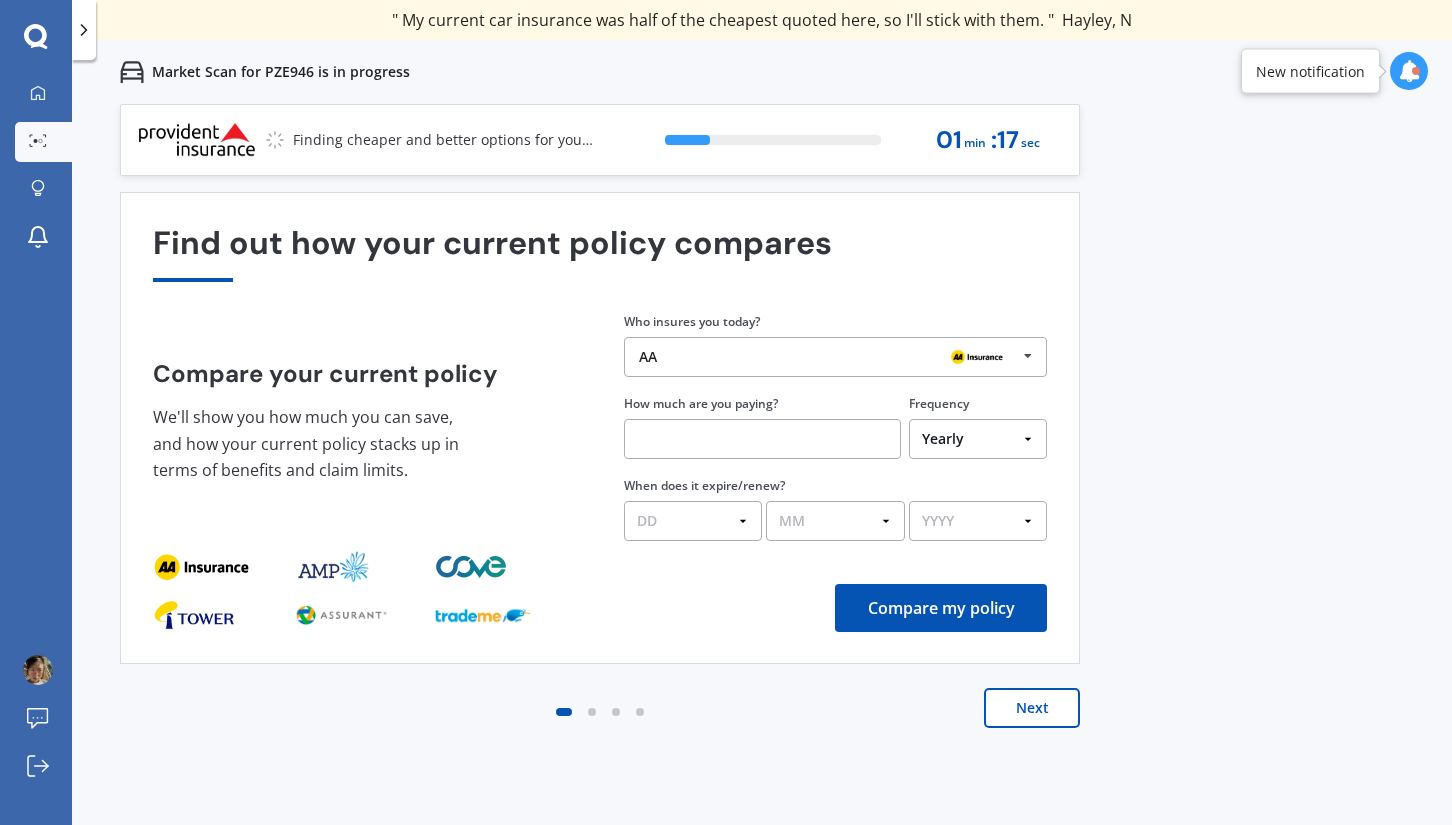 click on "Next" at bounding box center [1032, 708] 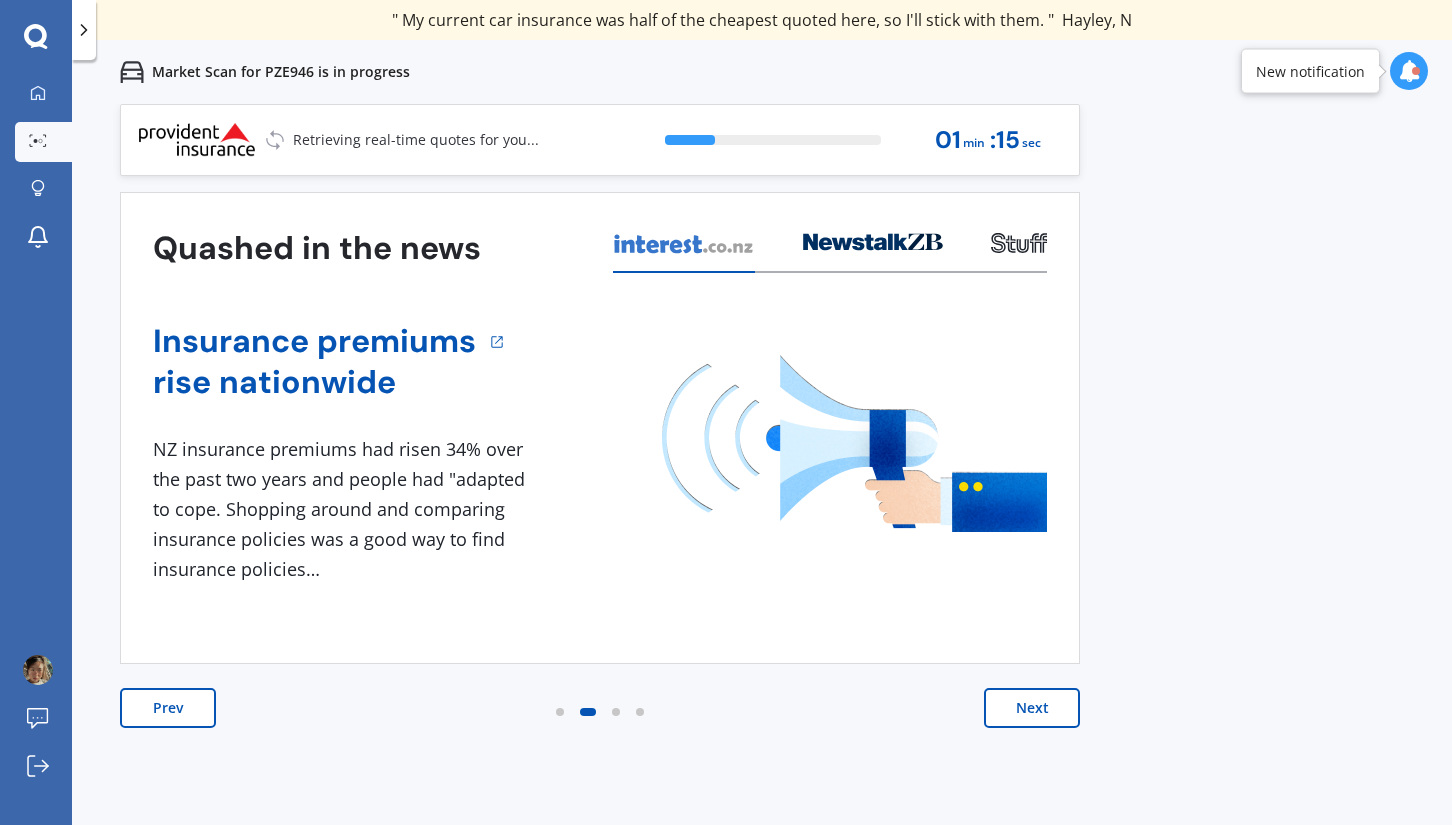 click on "Next" at bounding box center [1032, 708] 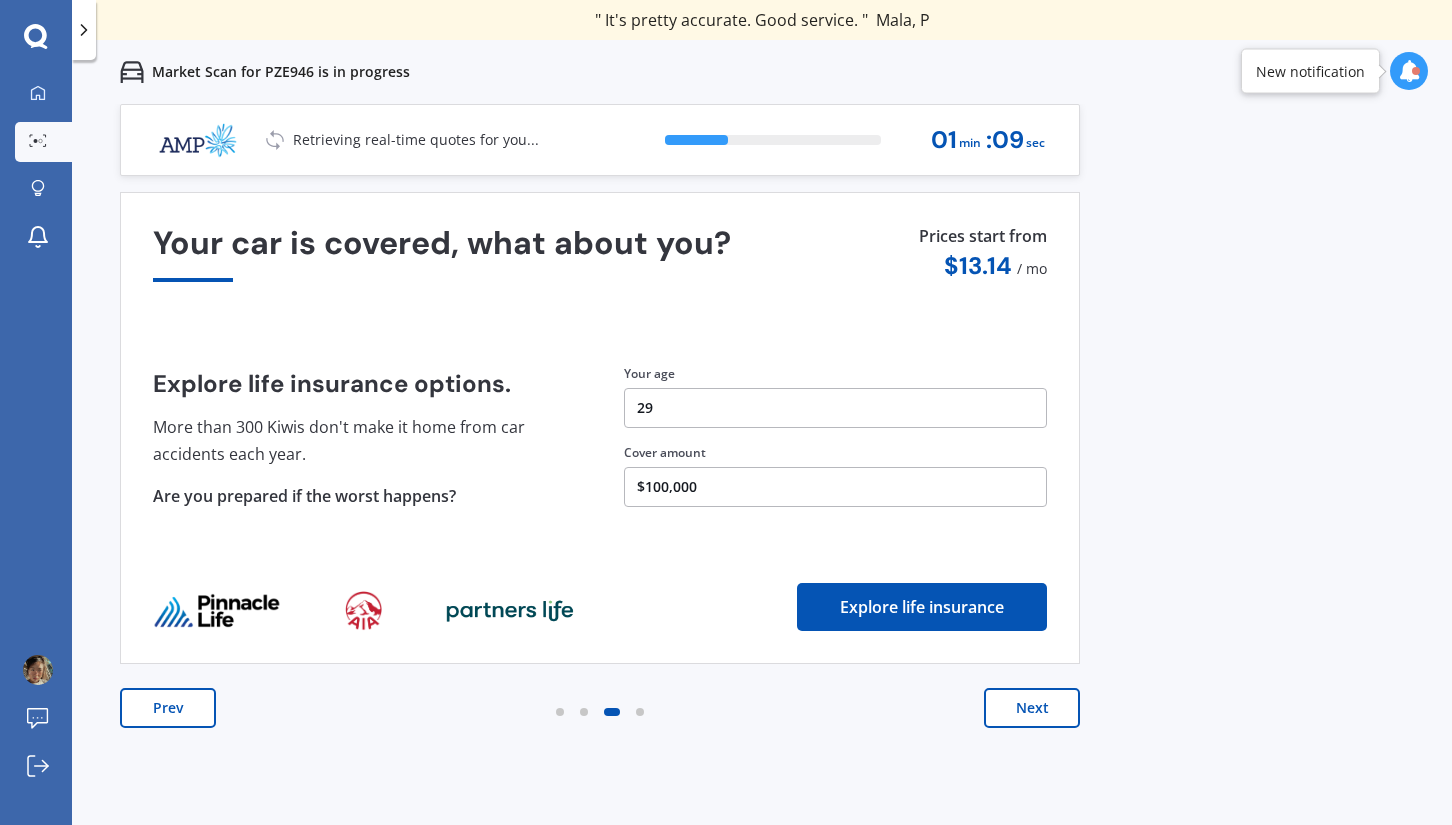 click on "Next" at bounding box center [1032, 708] 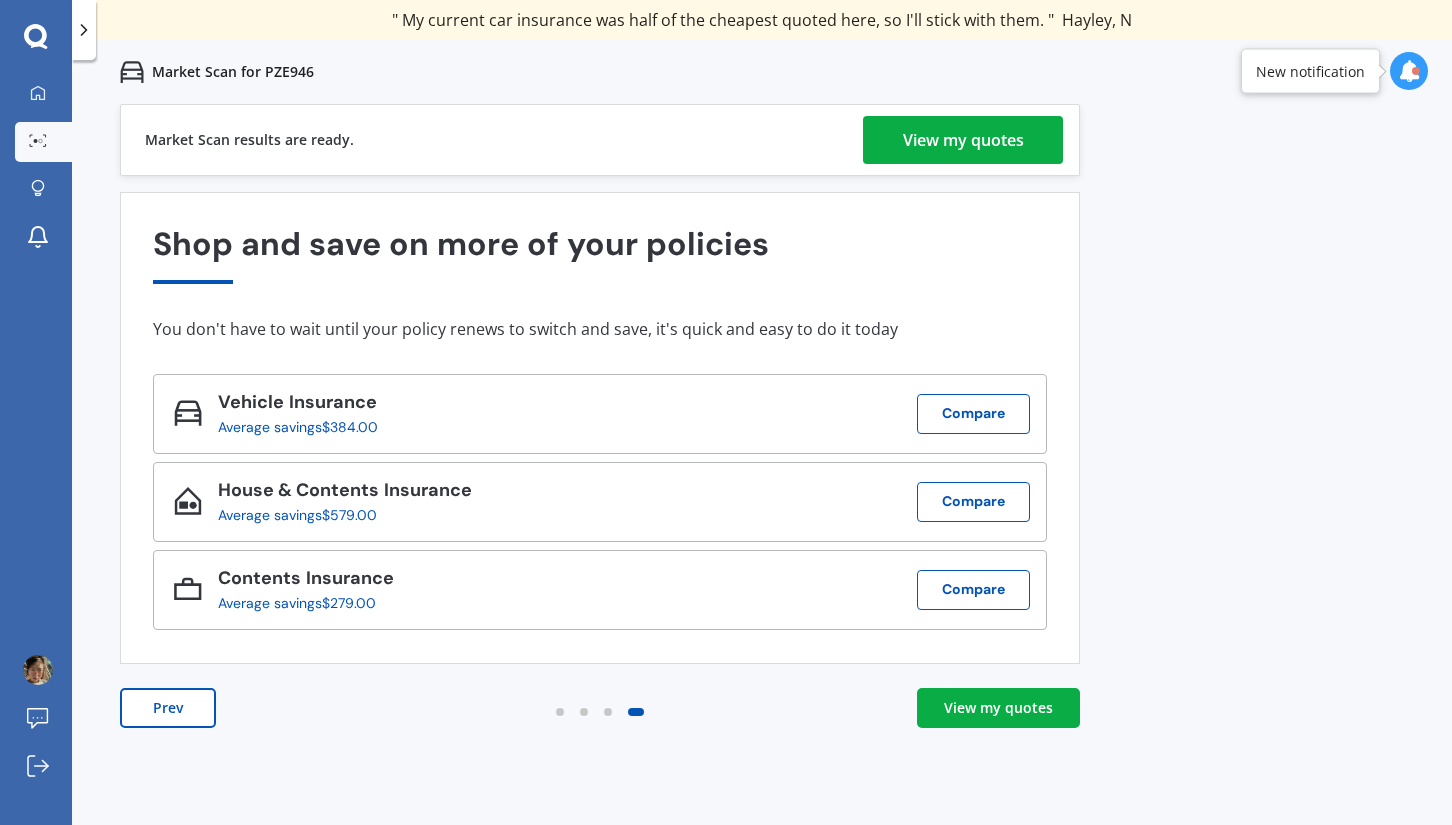 click on "View my quotes" at bounding box center [963, 140] 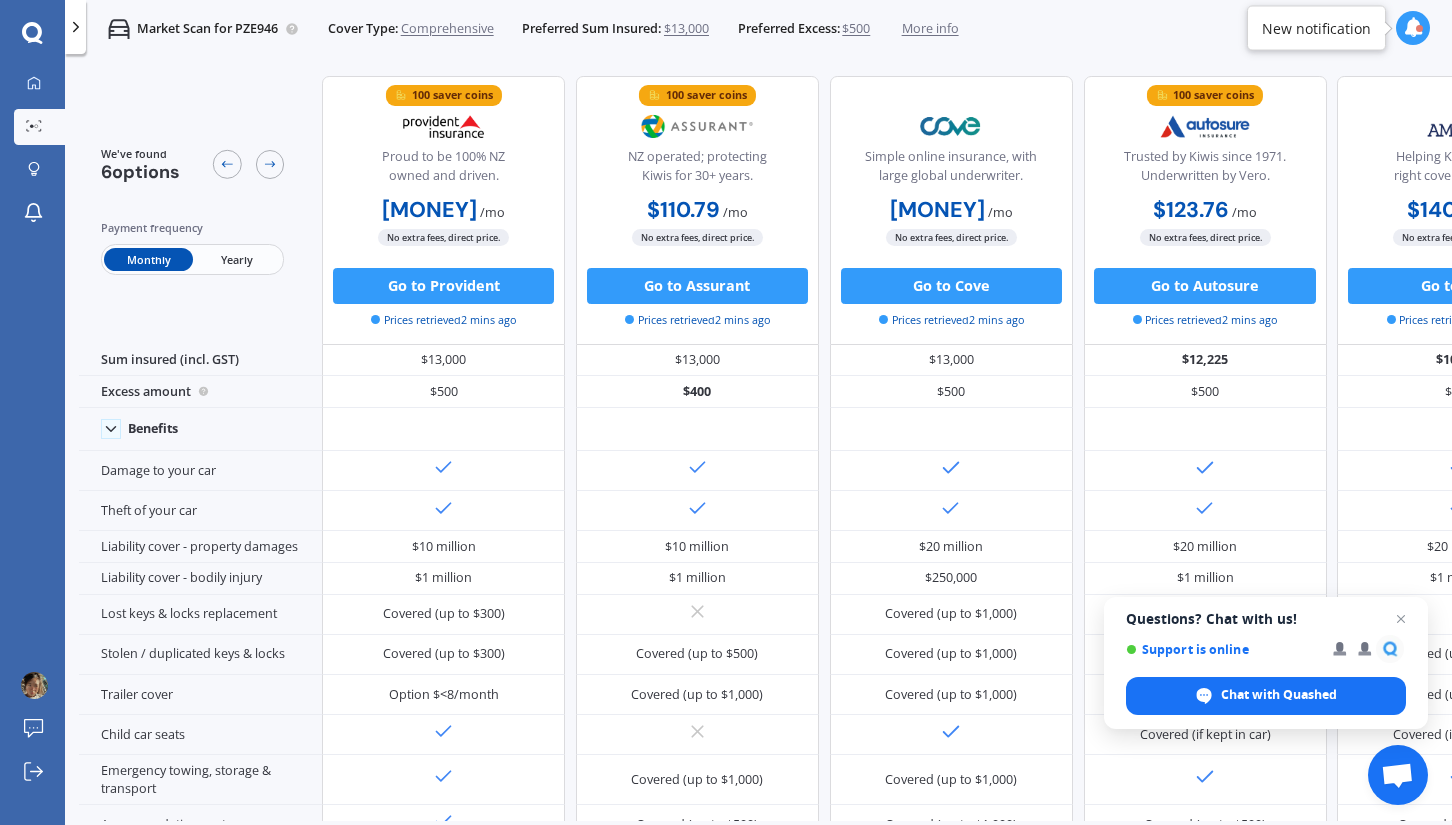 click on "Yearly" at bounding box center (237, 259) 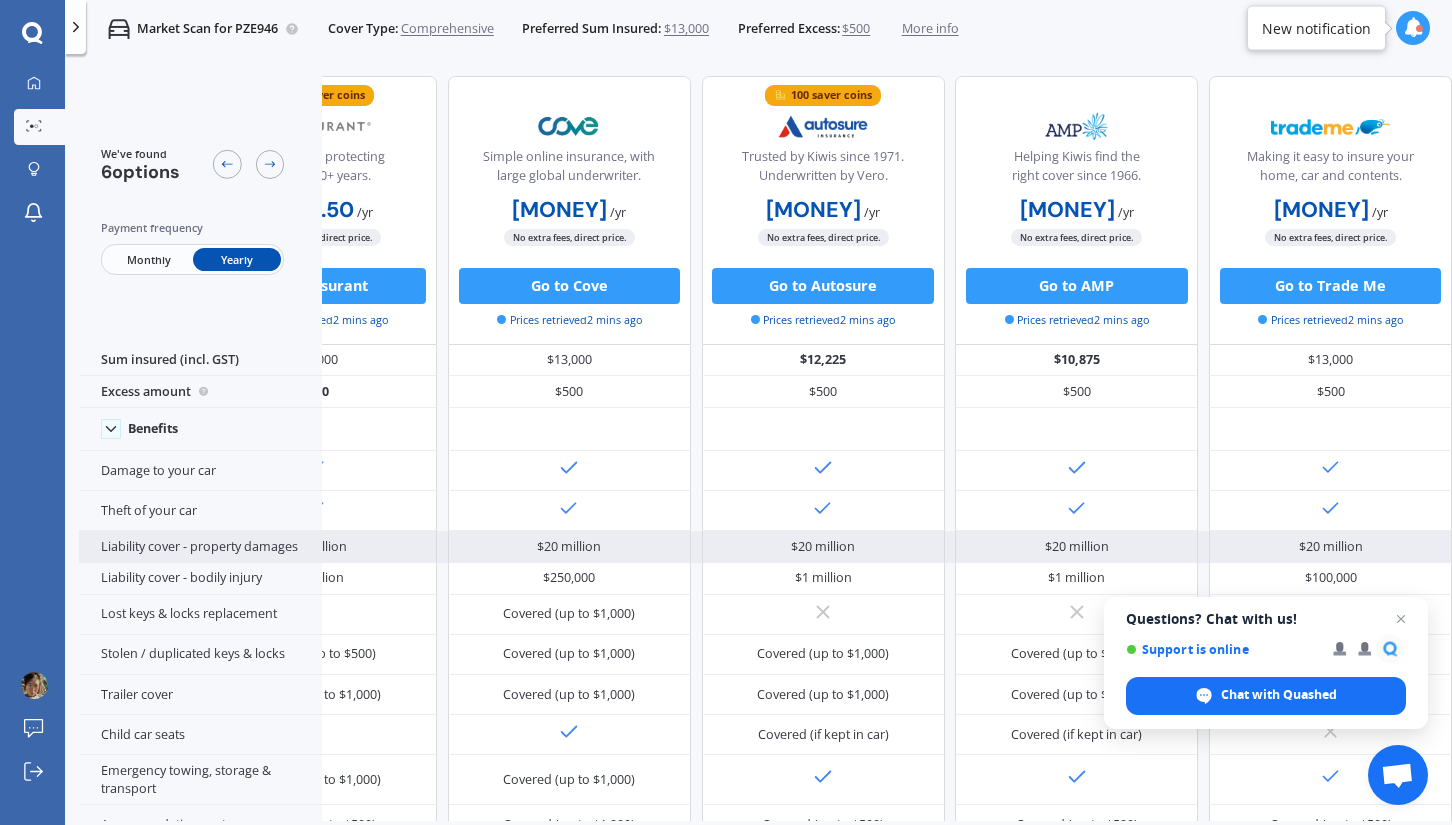 scroll, scrollTop: 0, scrollLeft: 0, axis: both 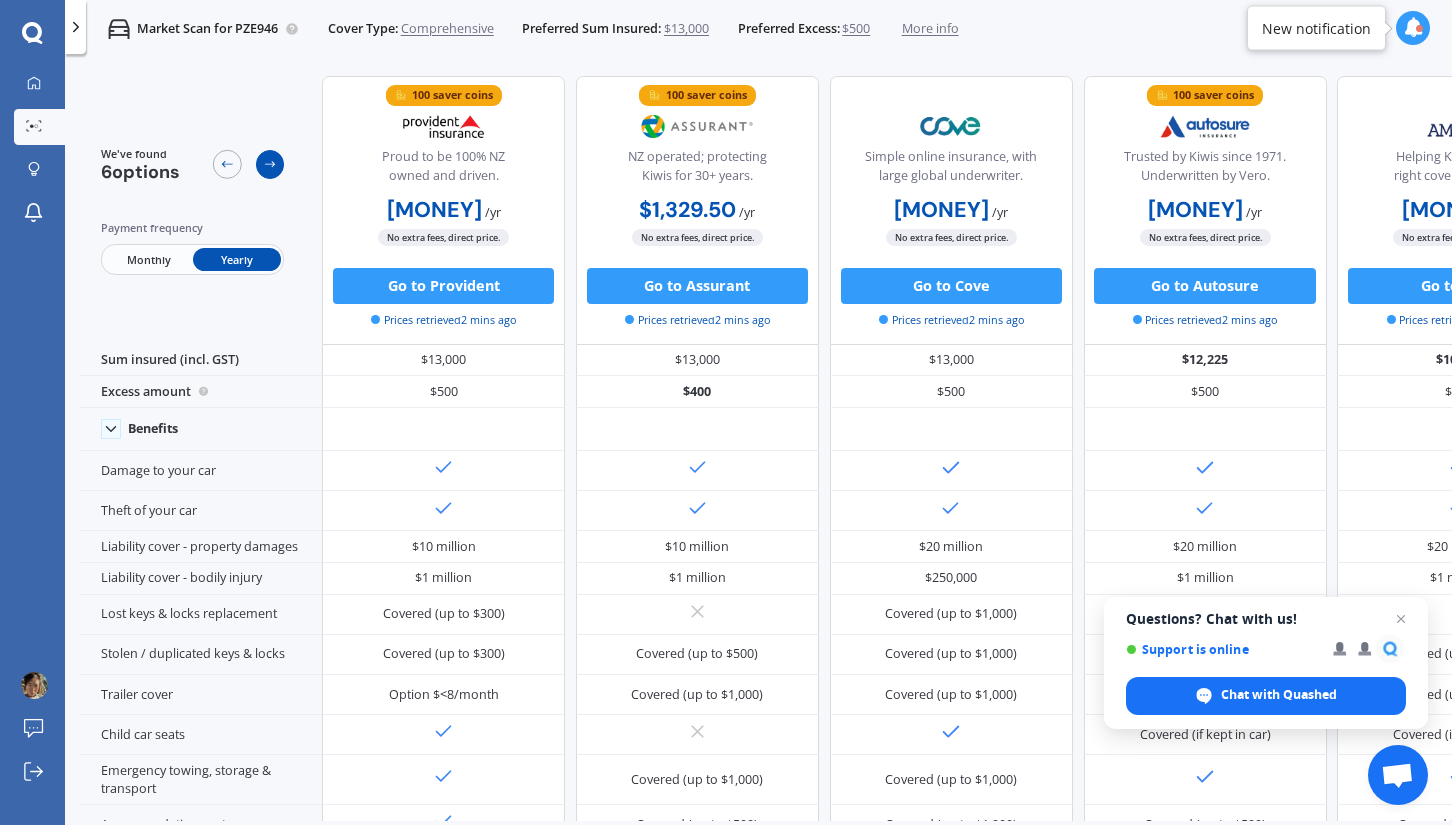 click at bounding box center [270, 164] 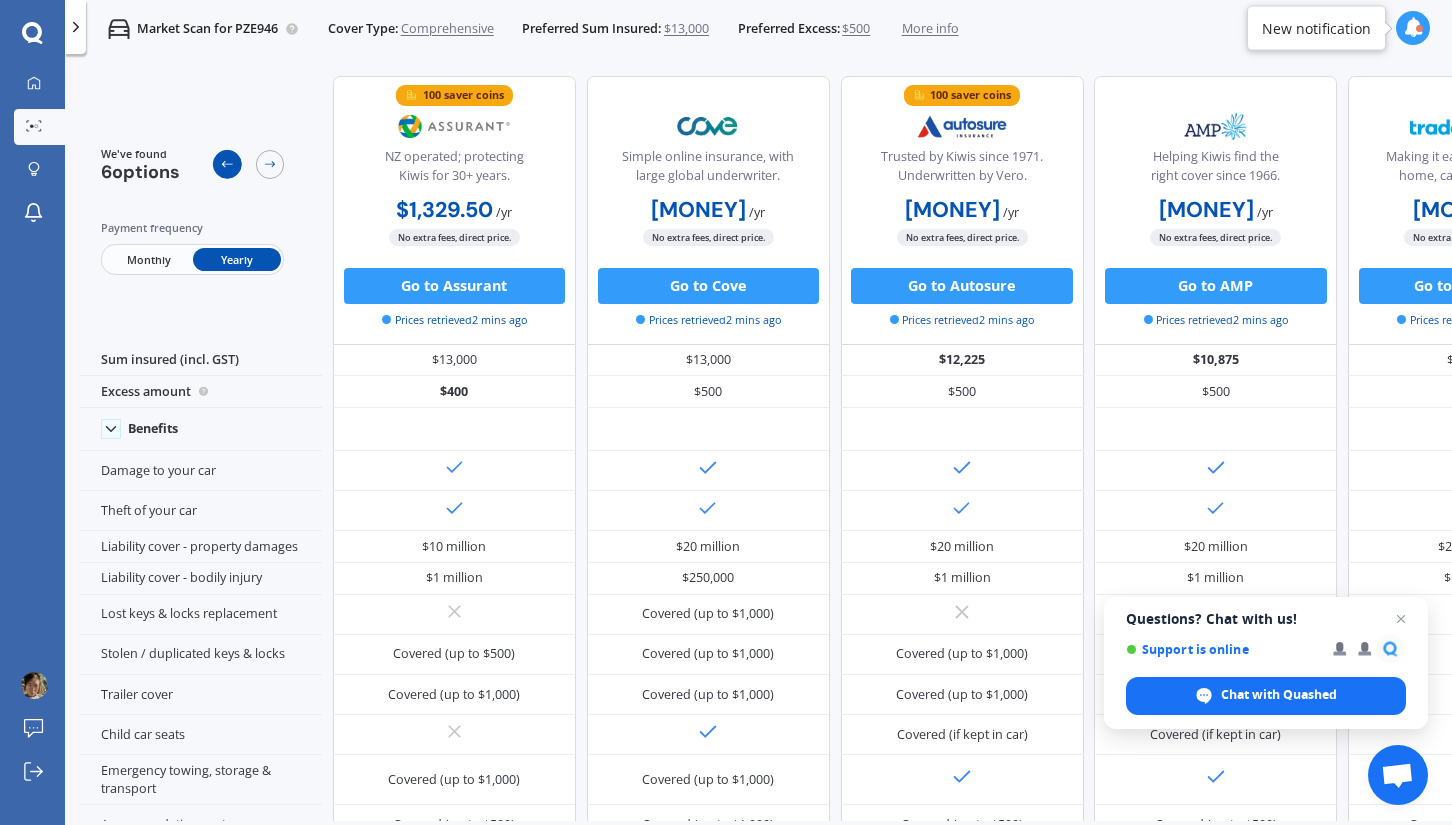 click at bounding box center (227, 164) 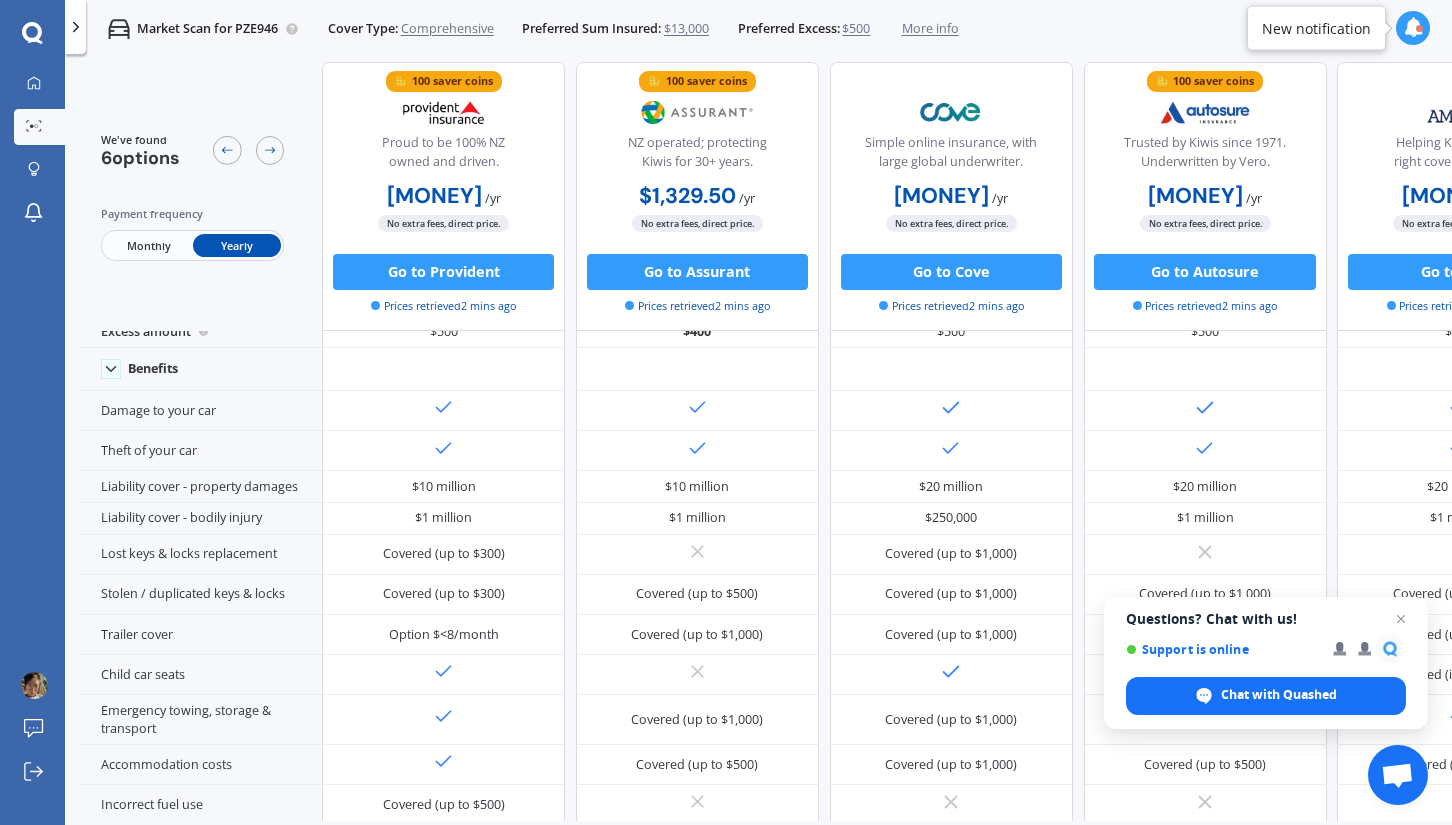 scroll, scrollTop: 0, scrollLeft: 0, axis: both 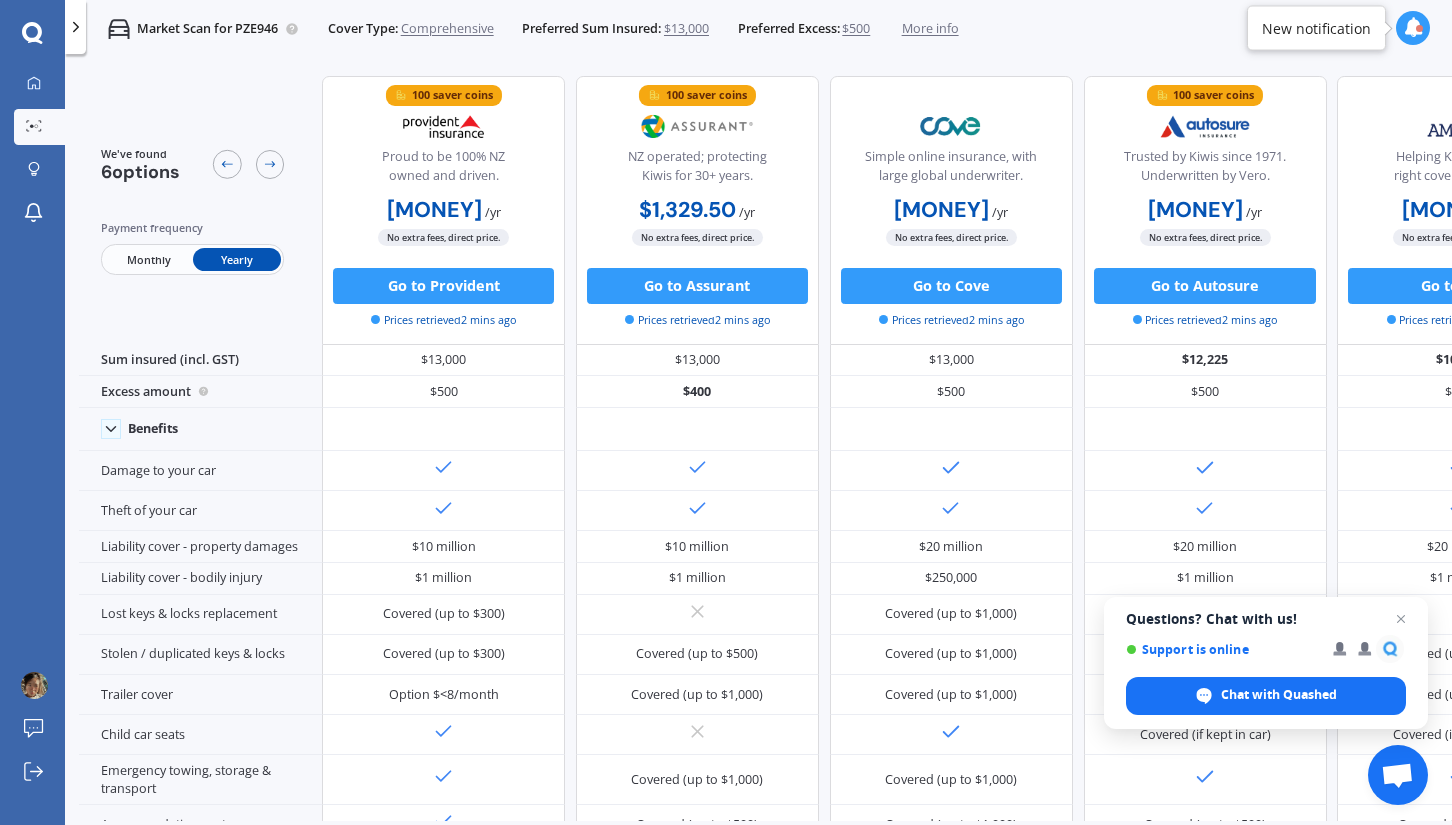 click on "$13,000" at bounding box center [686, 29] 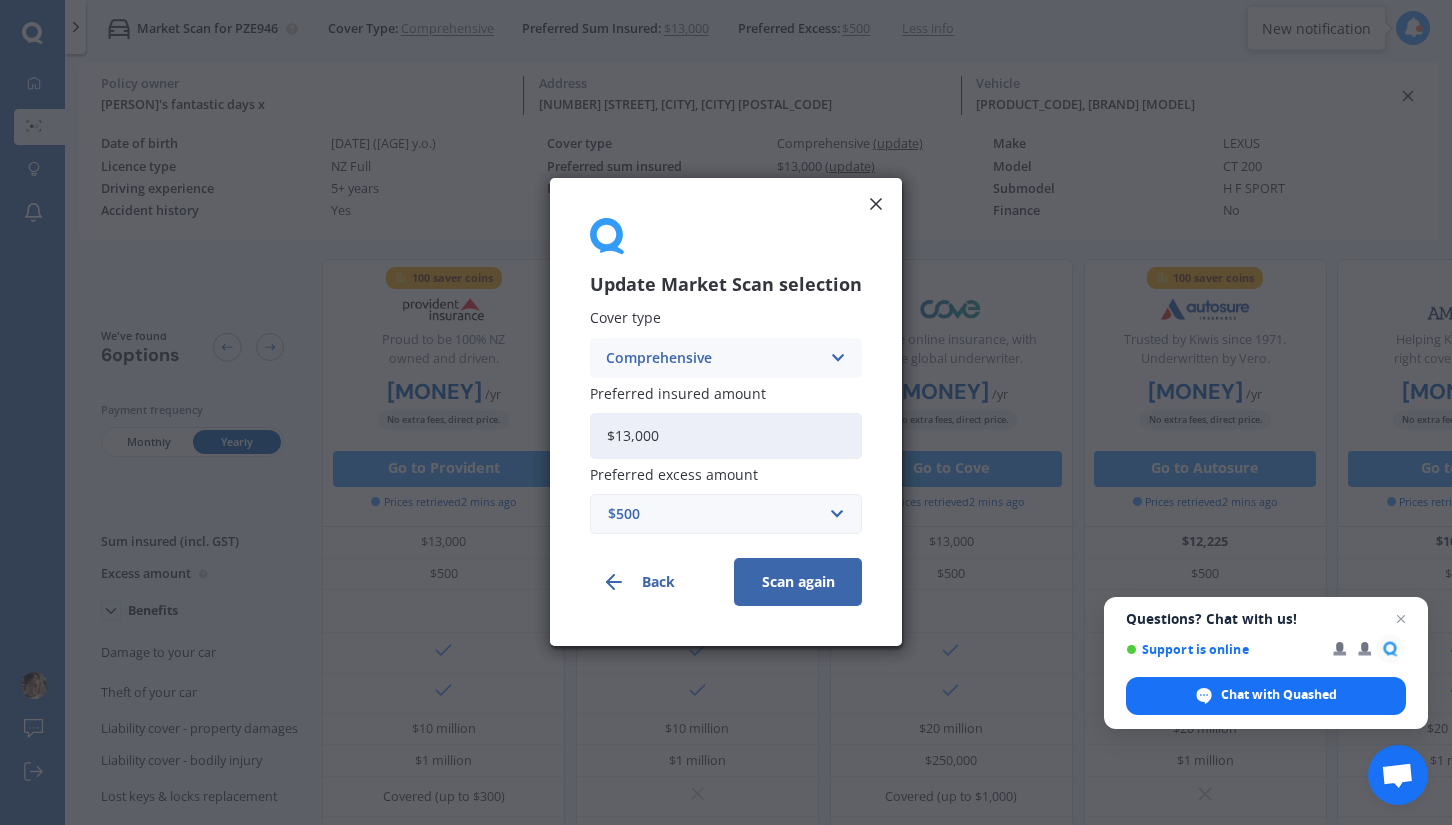 drag, startPoint x: 662, startPoint y: 434, endPoint x: 617, endPoint y: 429, distance: 45.276924 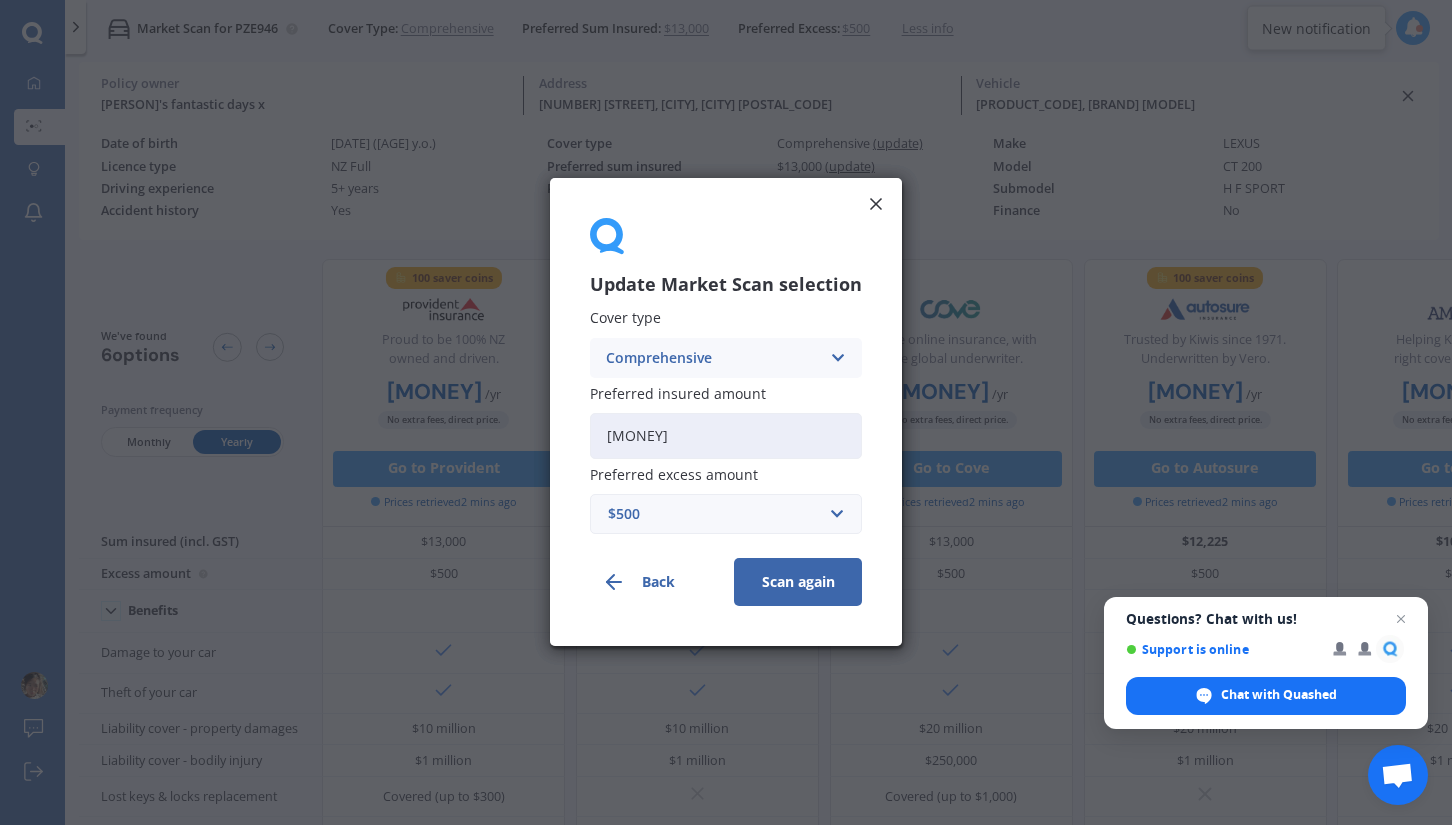 type on "[MONEY]" 